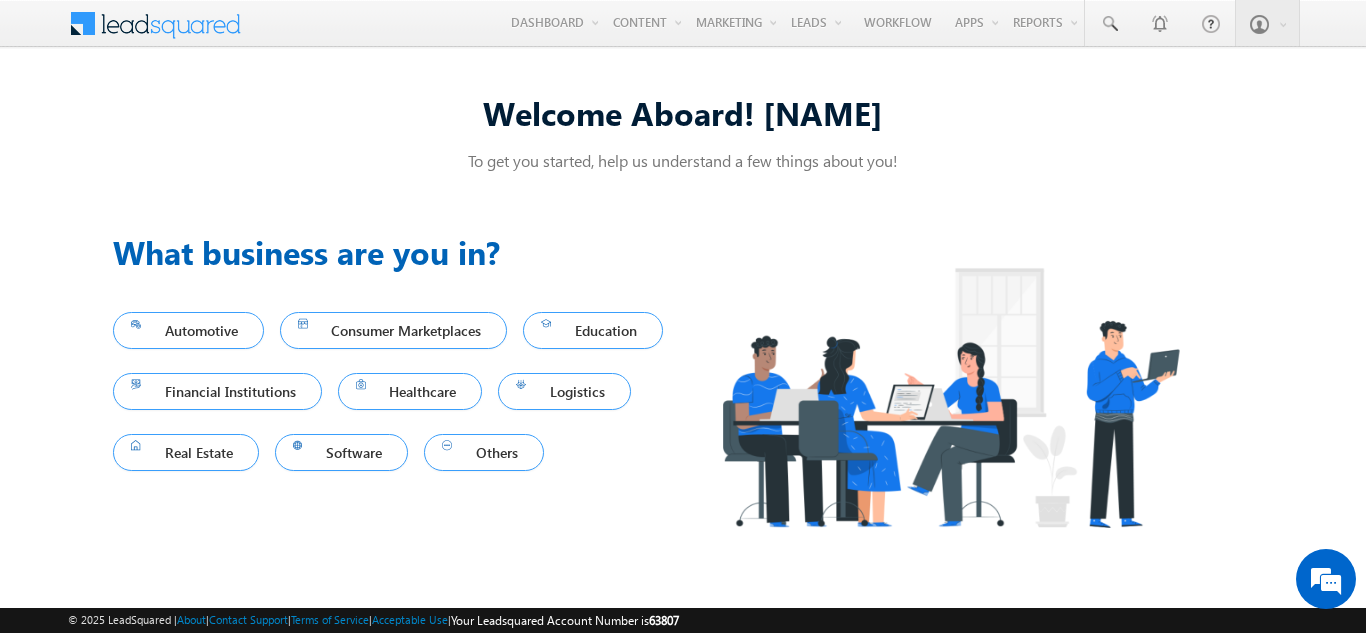 scroll, scrollTop: 0, scrollLeft: 0, axis: both 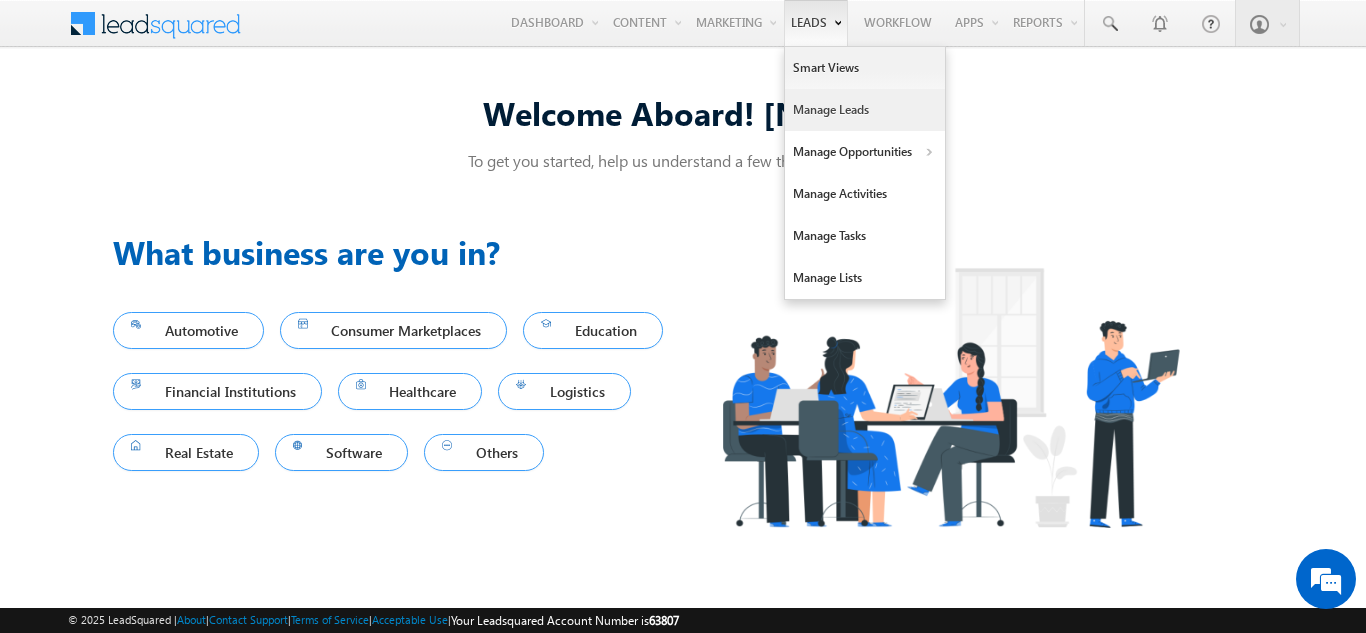 click on "Manage Leads" at bounding box center [865, 110] 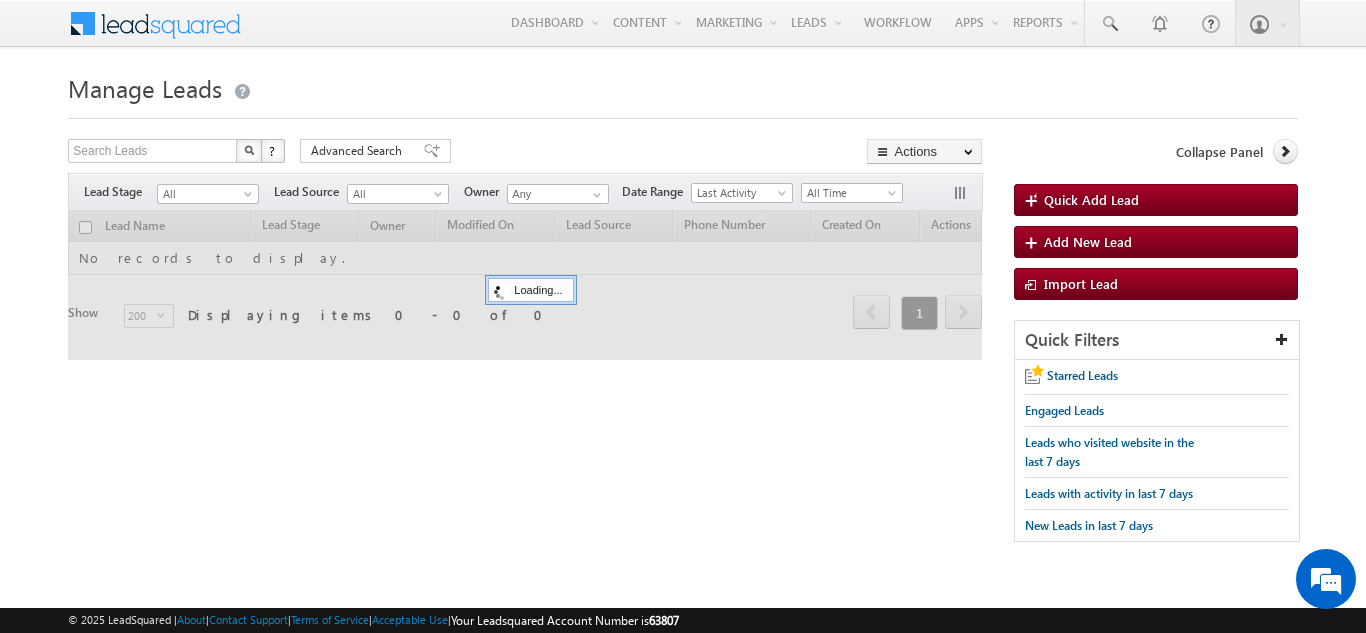 scroll, scrollTop: 0, scrollLeft: 0, axis: both 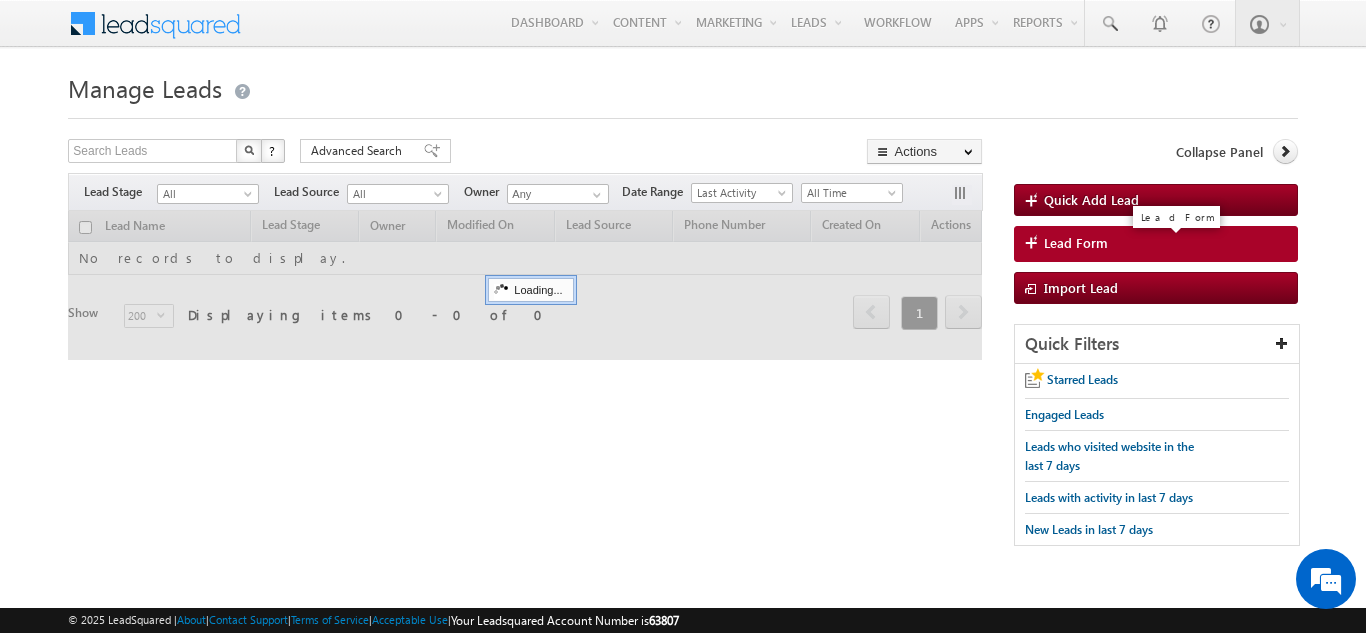 click on "Lead Form" at bounding box center [1156, 244] 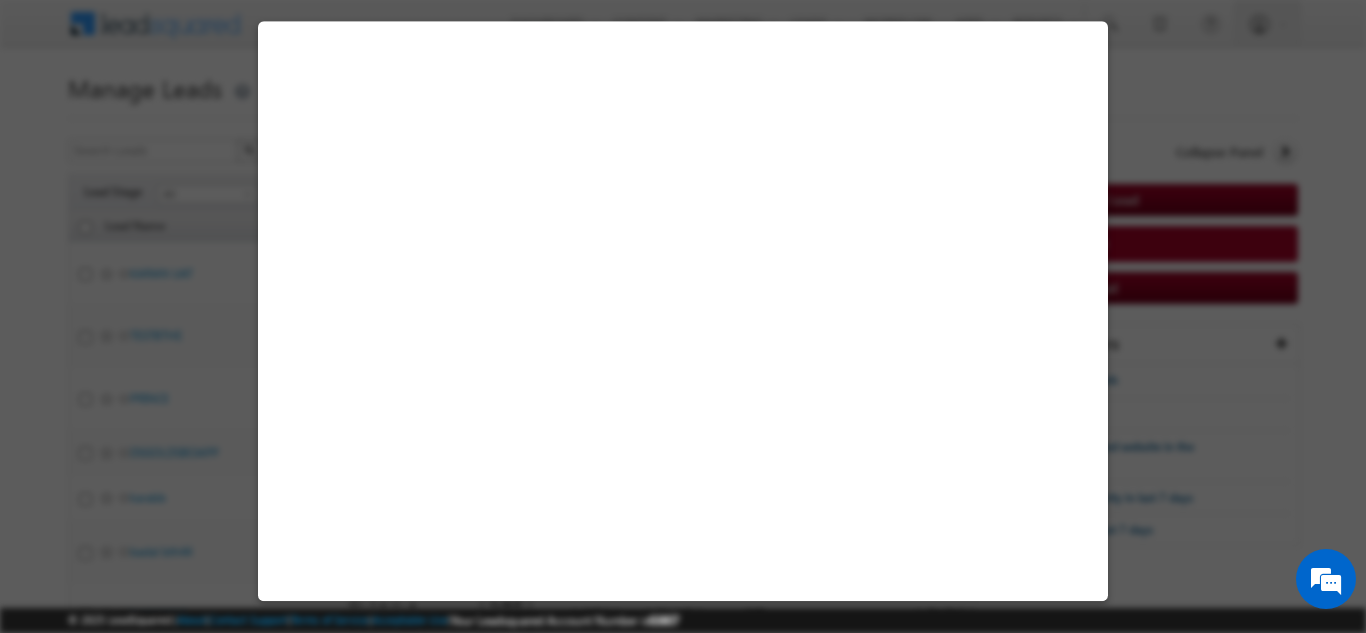 select on "Open" 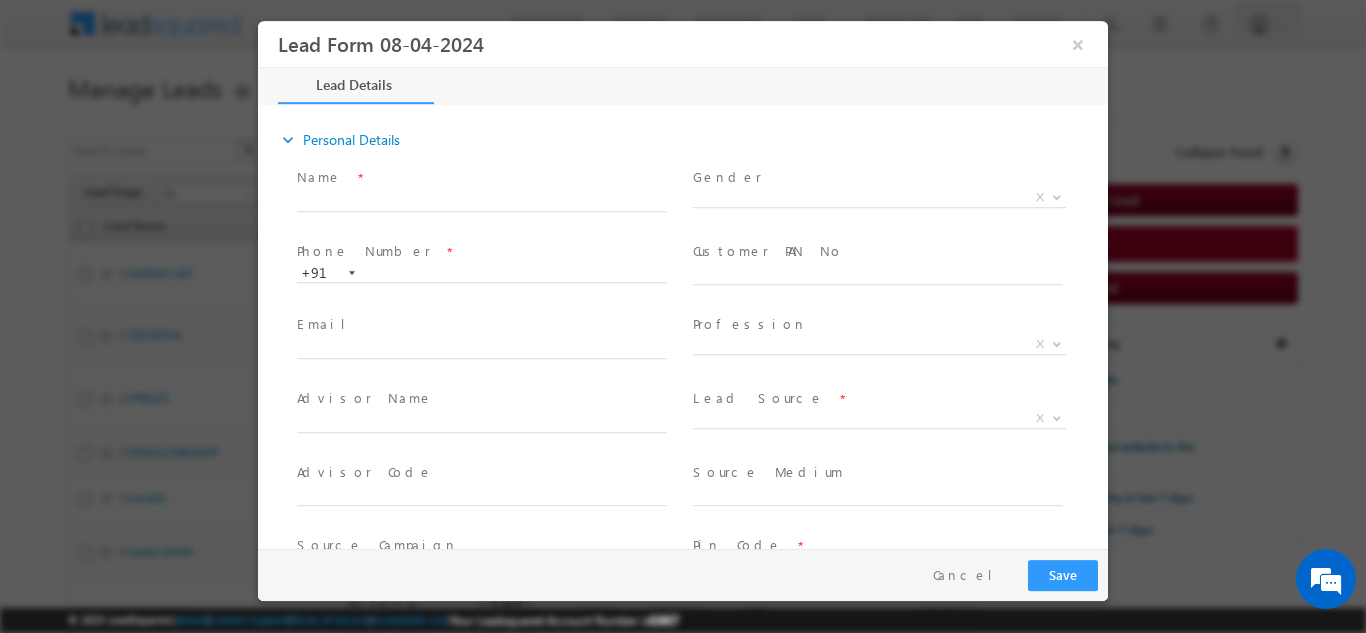 scroll, scrollTop: 0, scrollLeft: 0, axis: both 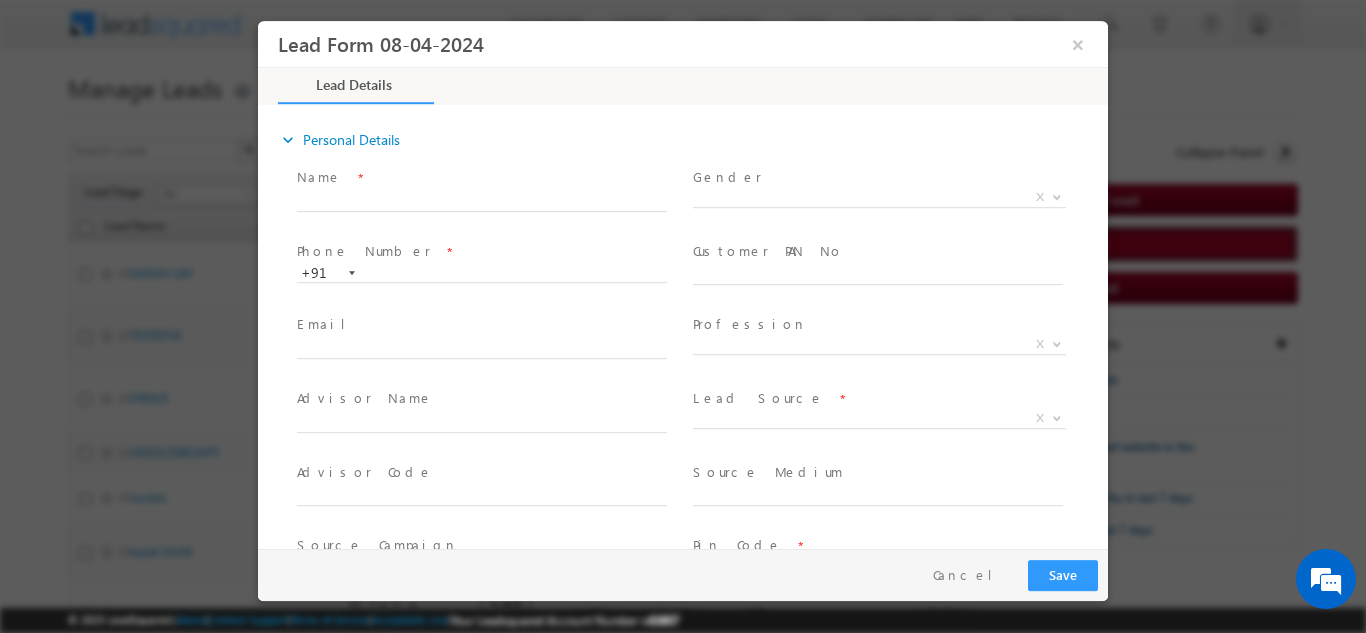 type on "[MM]/[DD]/[YY] [HH]:[MM] [AM/PM]" 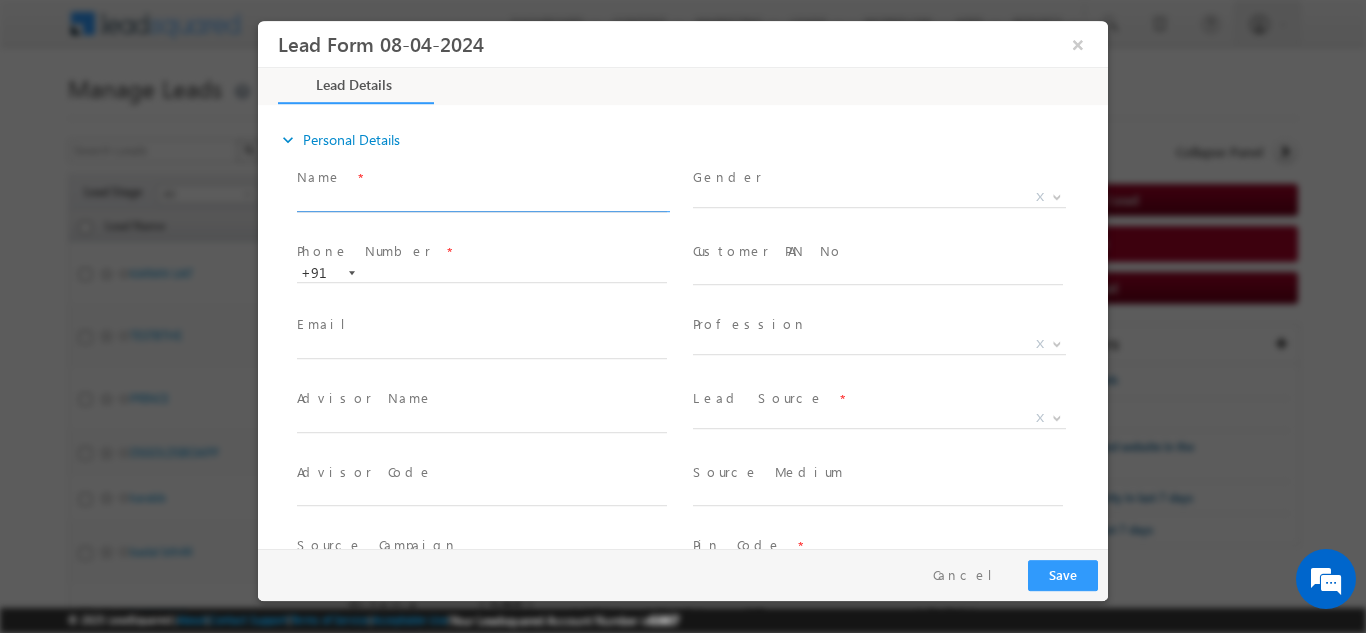 click at bounding box center (482, 201) 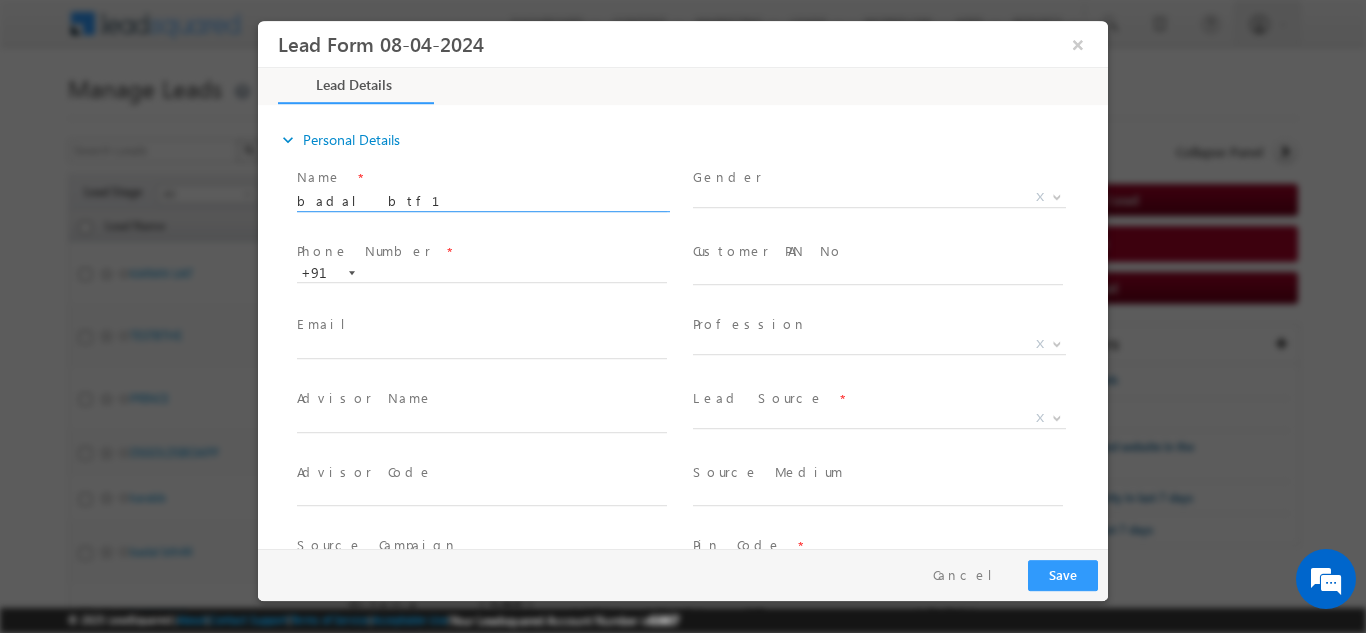 type on "badal btf1" 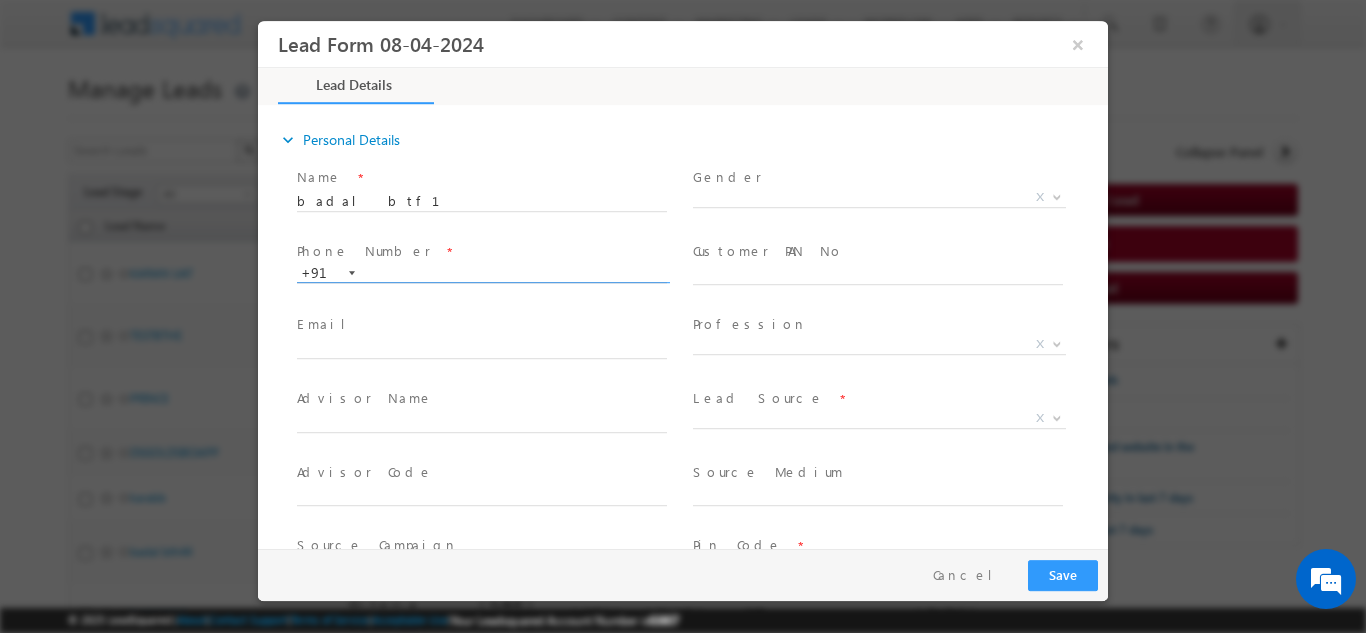 click at bounding box center (482, 273) 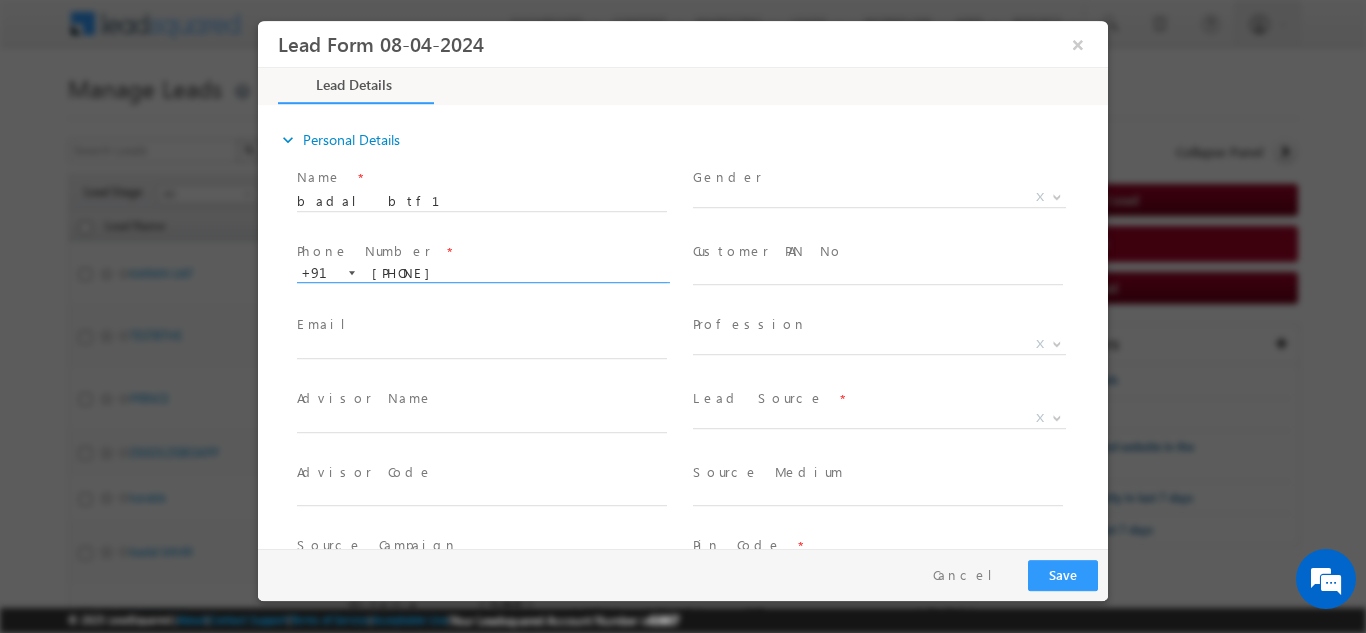 scroll, scrollTop: 87, scrollLeft: 0, axis: vertical 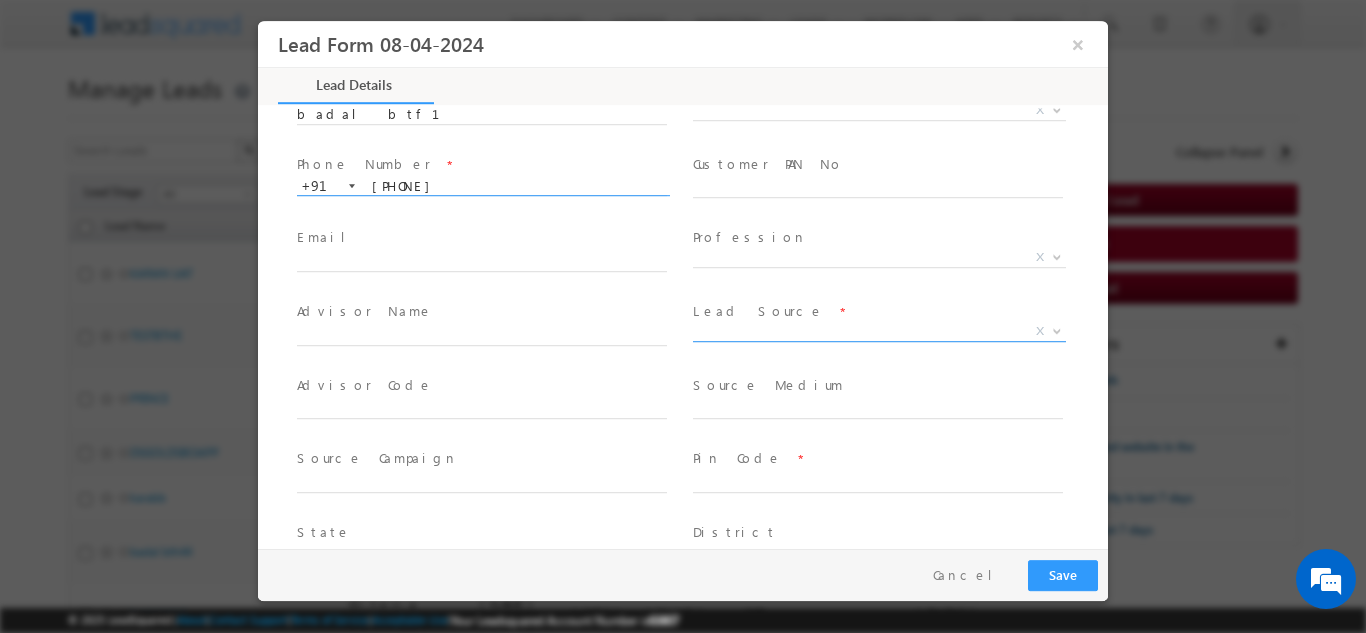 type on "[PHONE]" 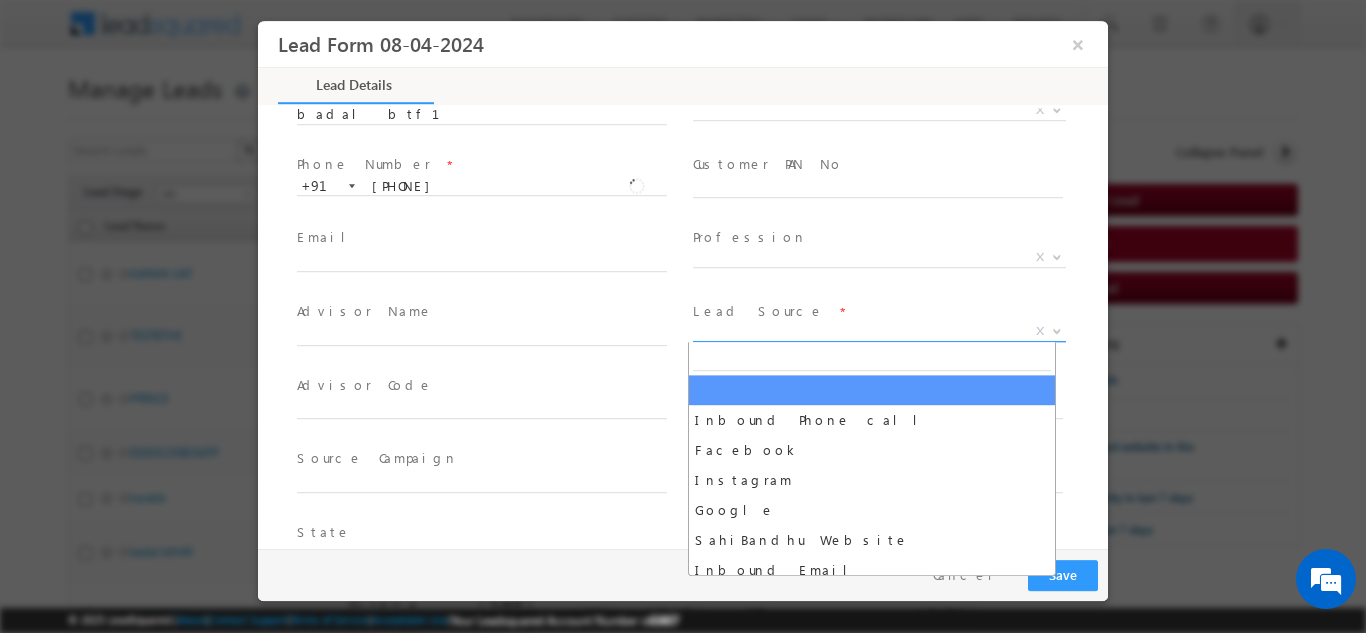 click on "X" at bounding box center [879, 331] 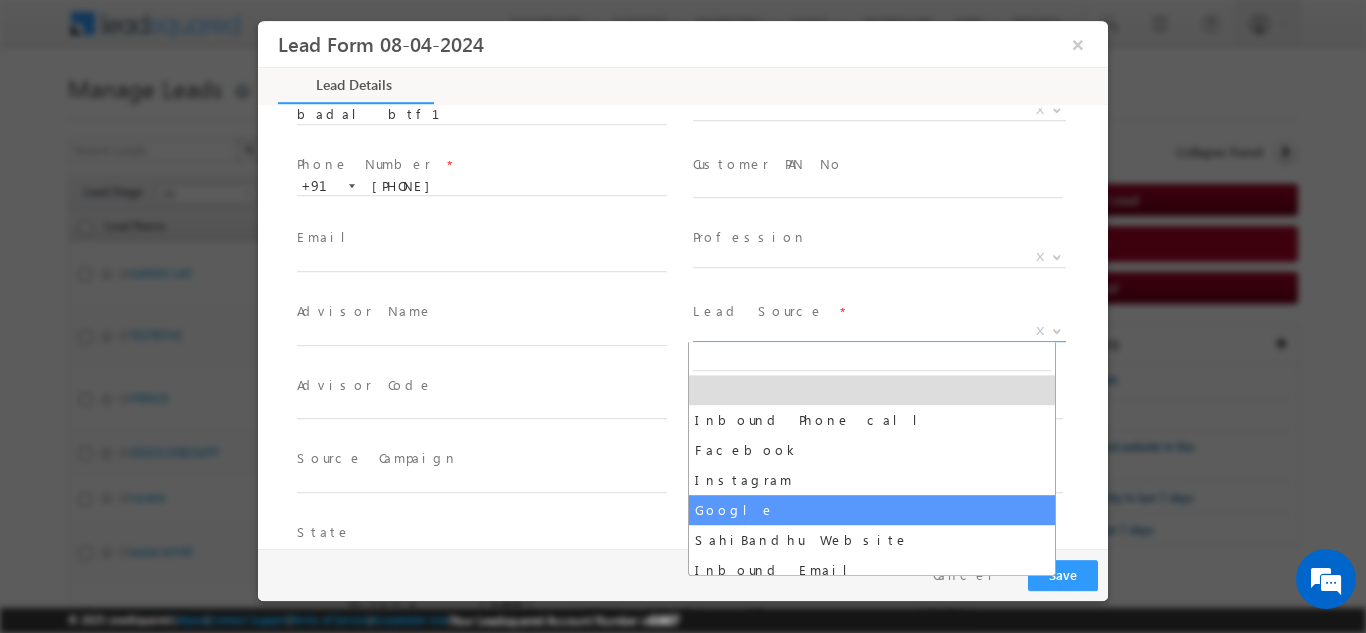 select on "Google" 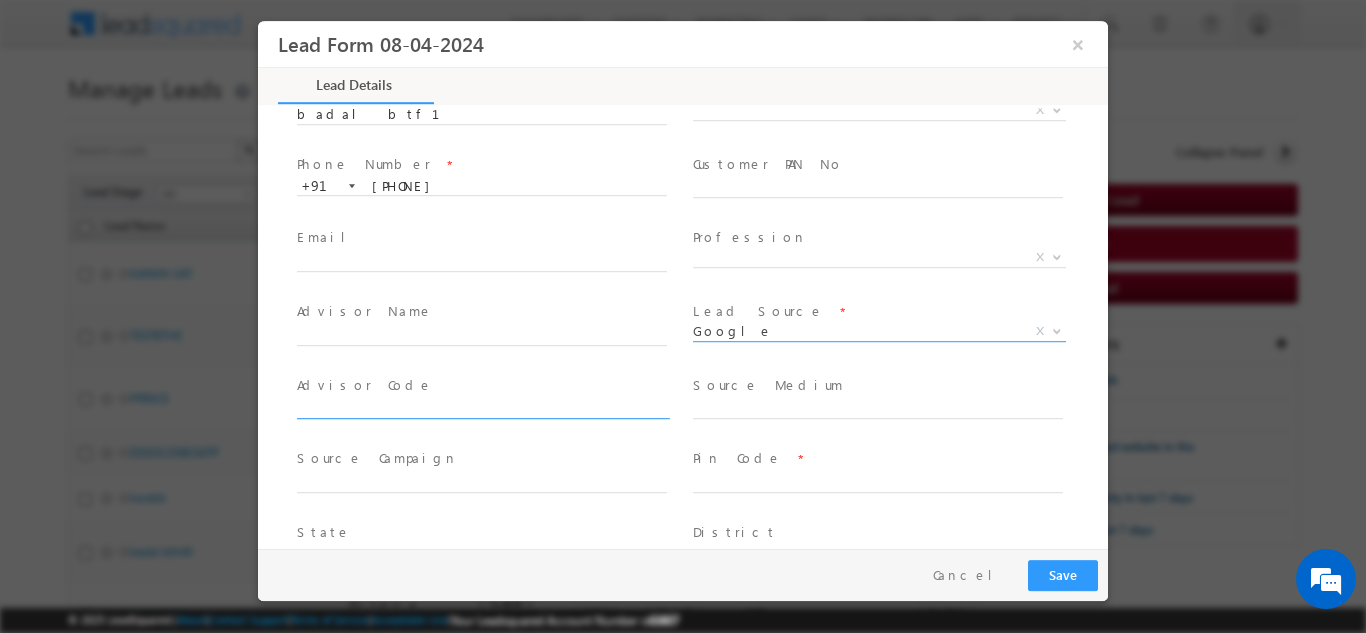 scroll, scrollTop: 211, scrollLeft: 0, axis: vertical 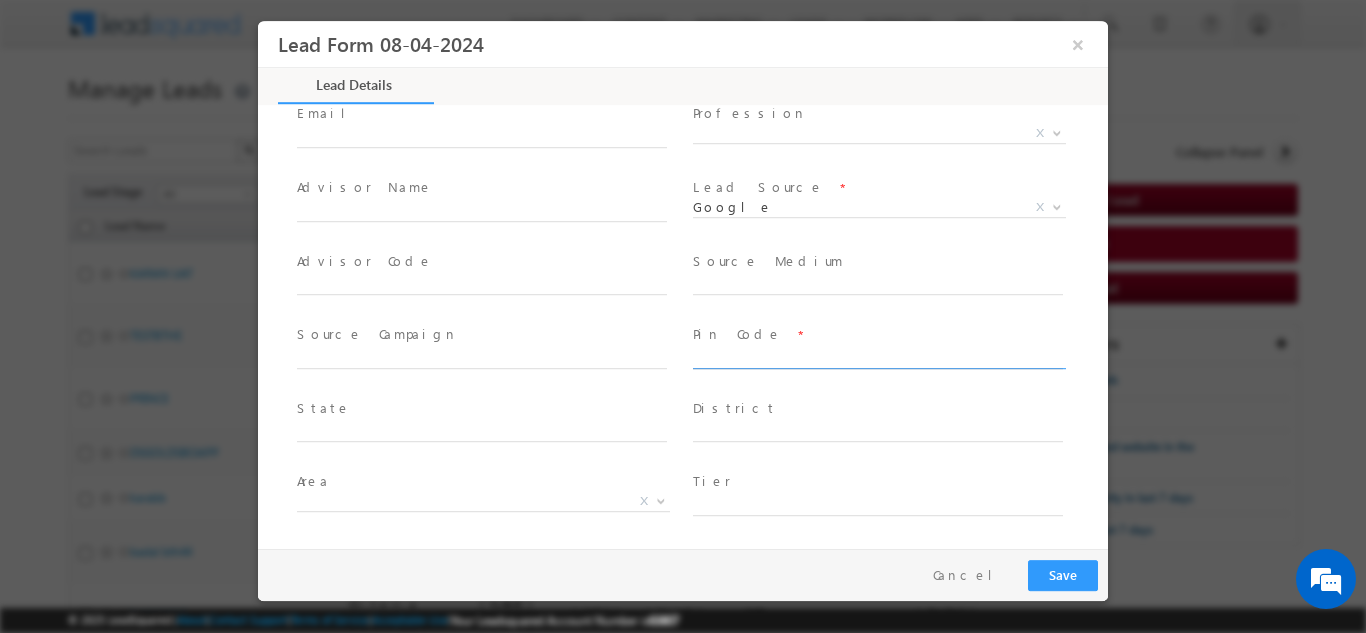click at bounding box center (878, 358) 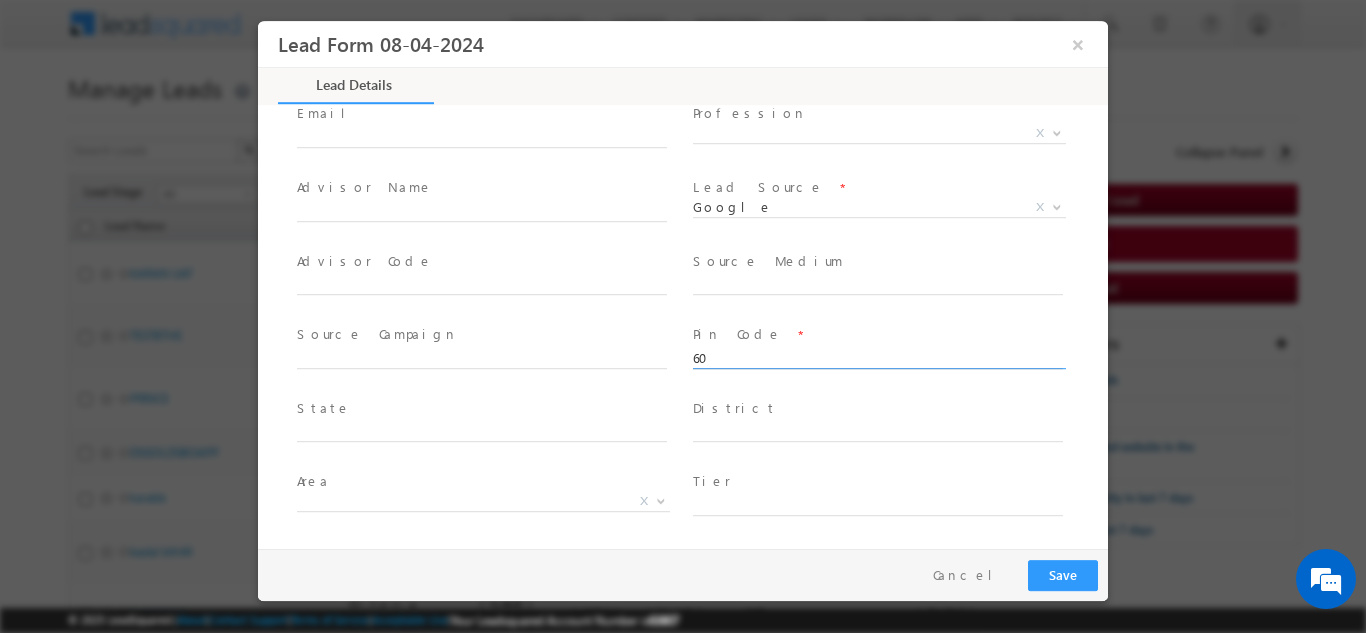 type on "6" 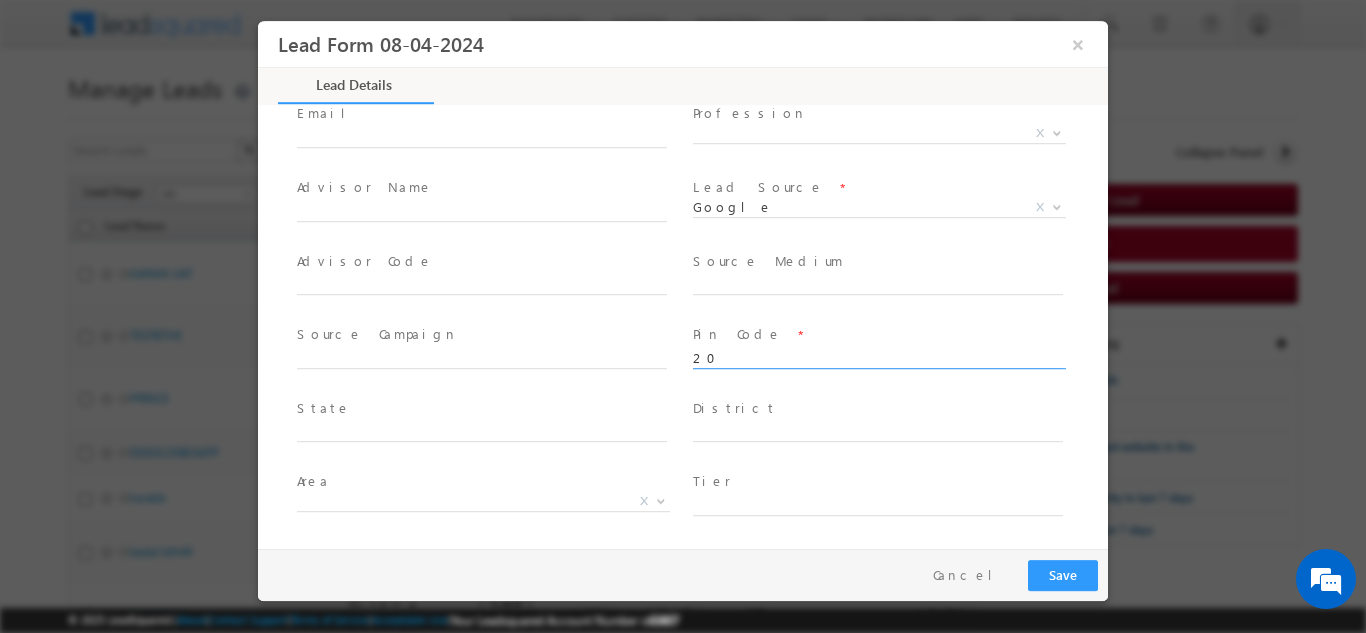 type on "2" 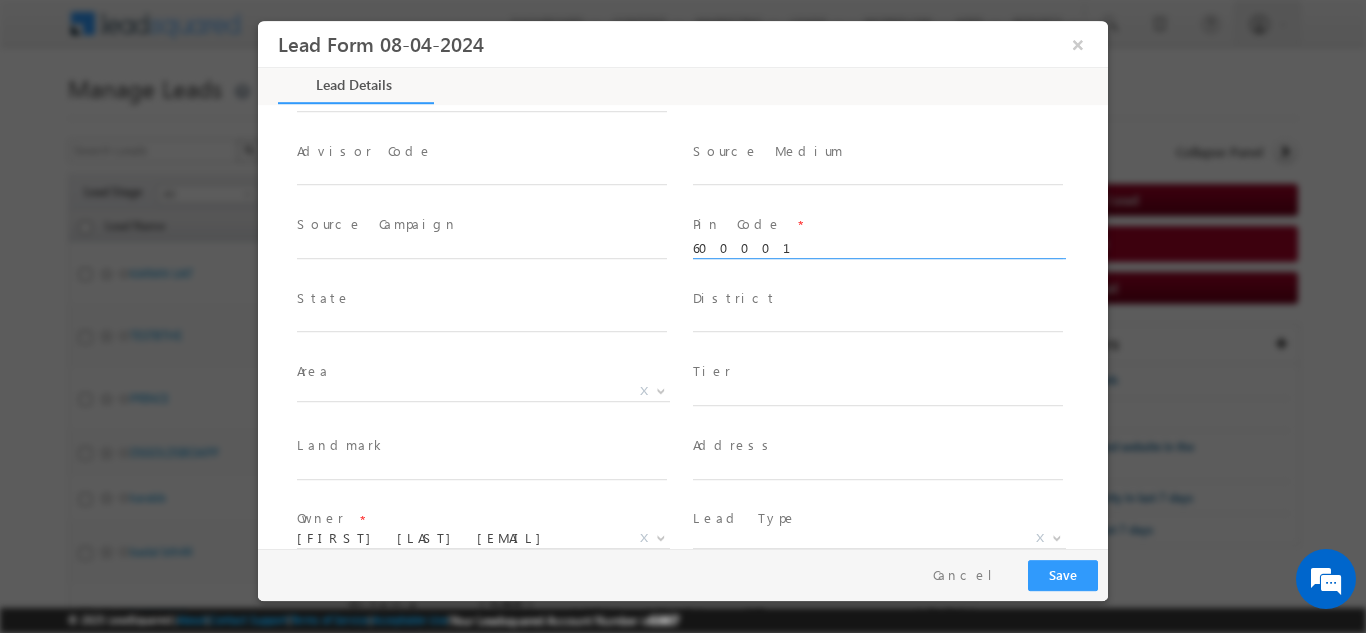 scroll, scrollTop: 322, scrollLeft: 0, axis: vertical 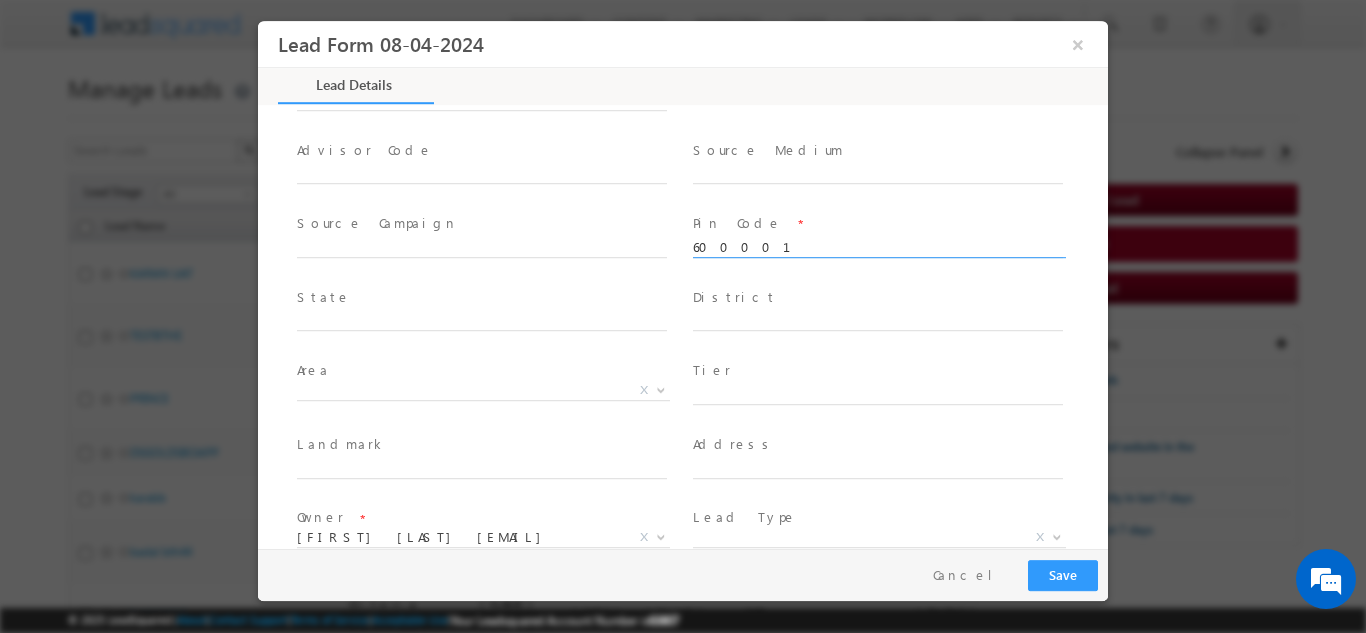 type on "600001" 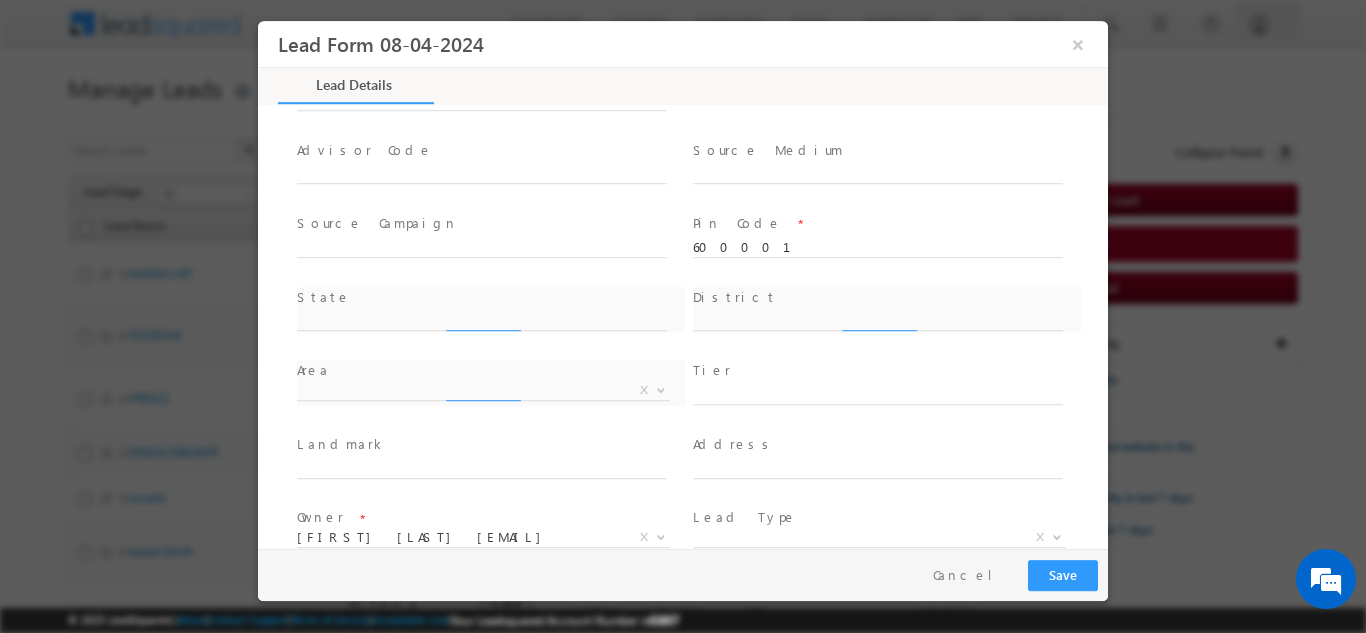 click on "State
*" at bounding box center [491, 319] 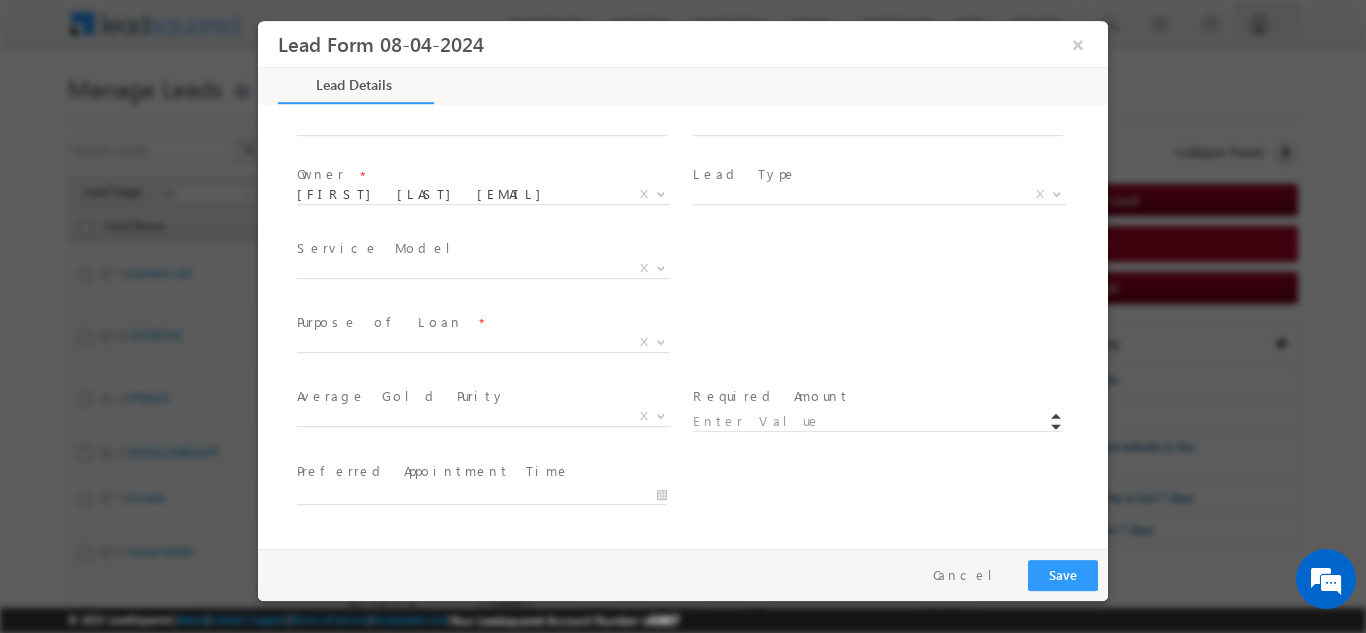 scroll, scrollTop: 680, scrollLeft: 0, axis: vertical 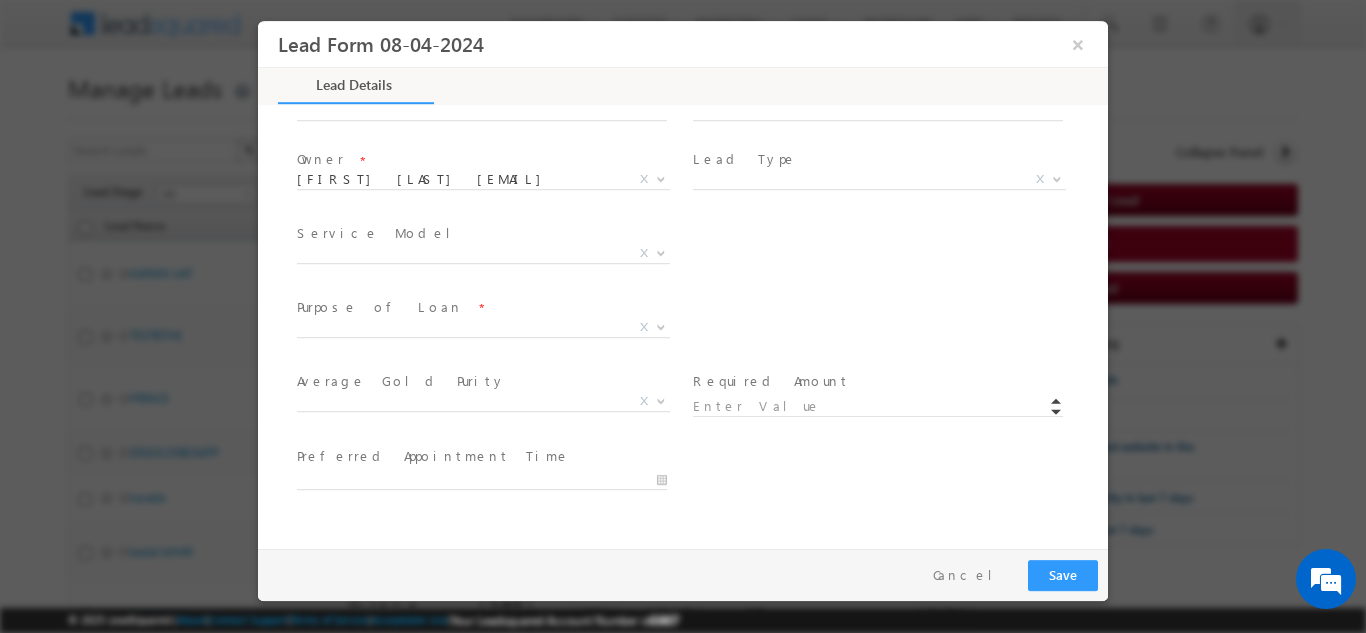 type on "Tamil Nadu" 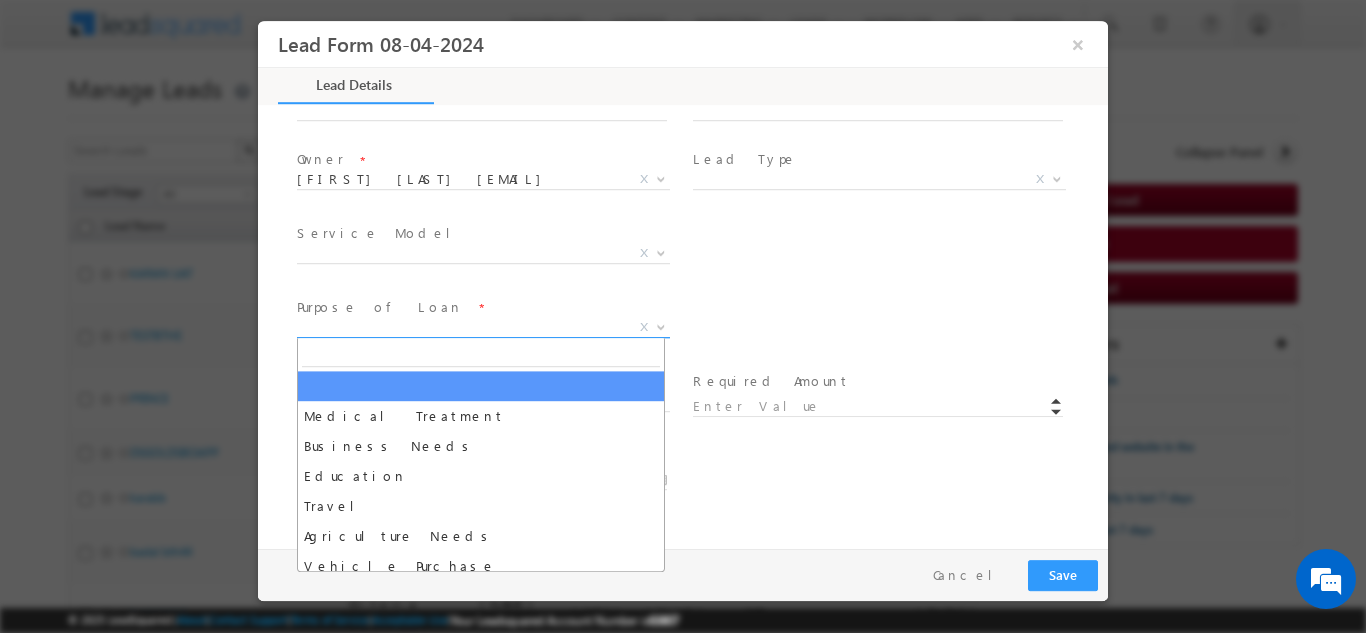click on "X" at bounding box center (483, 327) 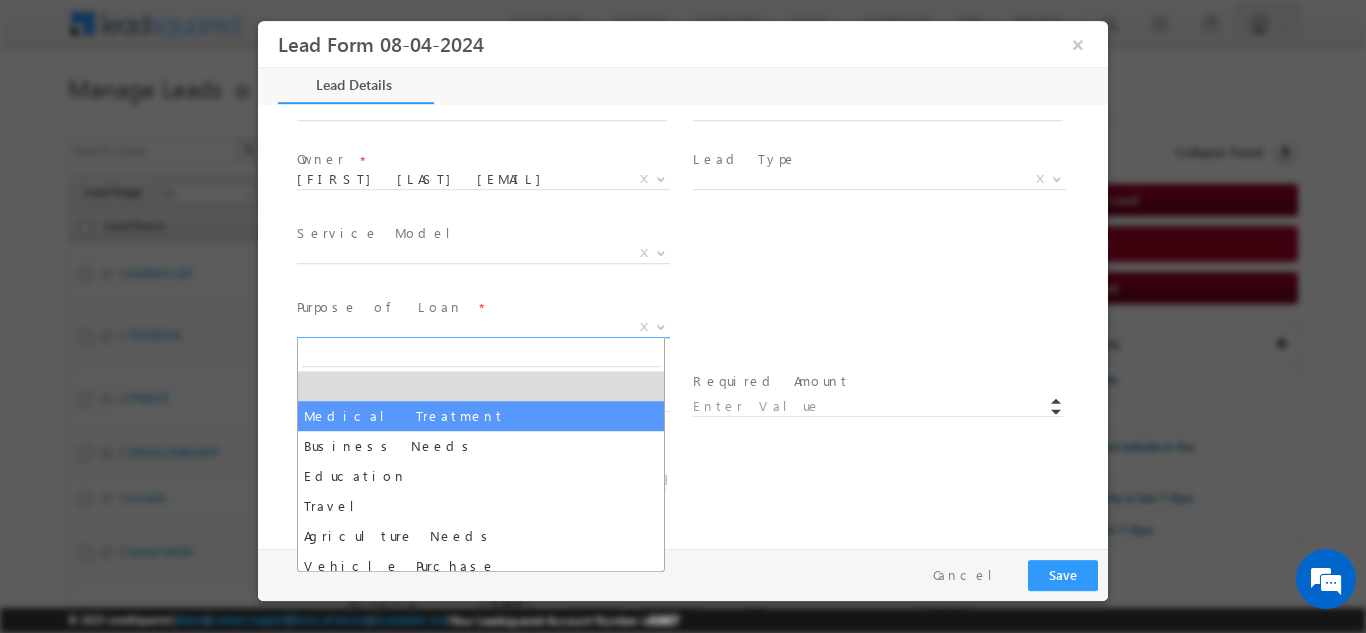select on "Medical Treatment" 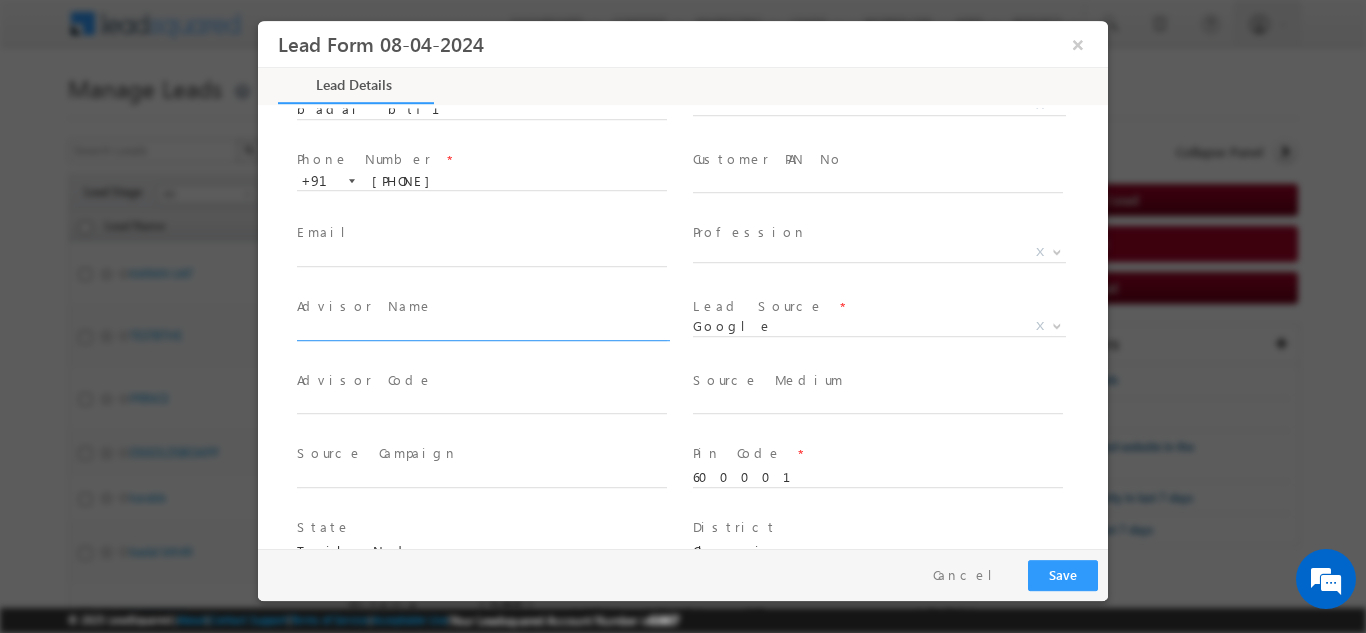 scroll, scrollTop: 92, scrollLeft: 0, axis: vertical 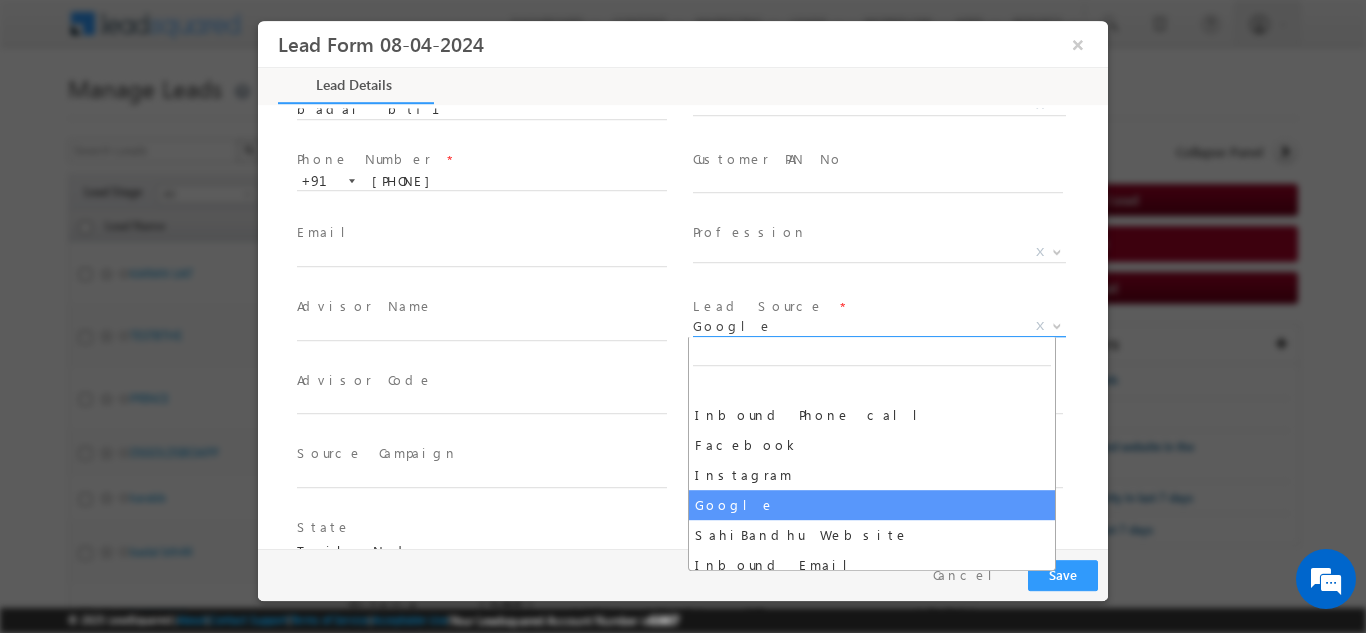 click on "Google" at bounding box center (855, 325) 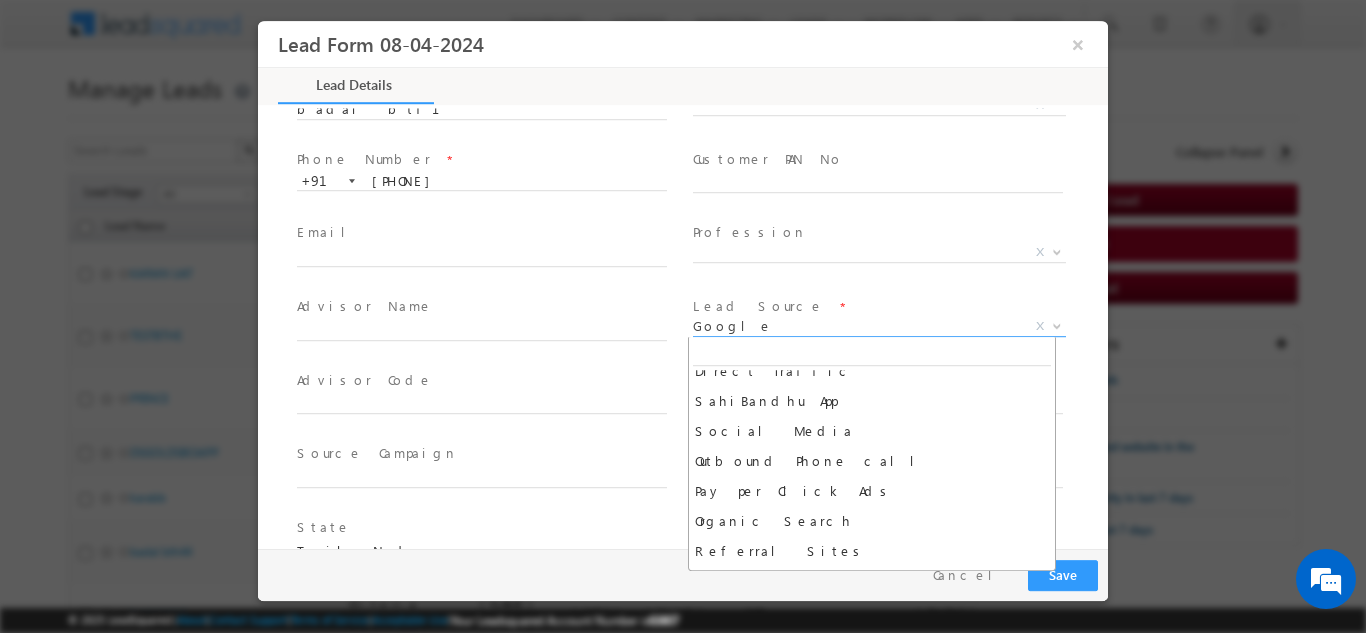 scroll, scrollTop: 0, scrollLeft: 0, axis: both 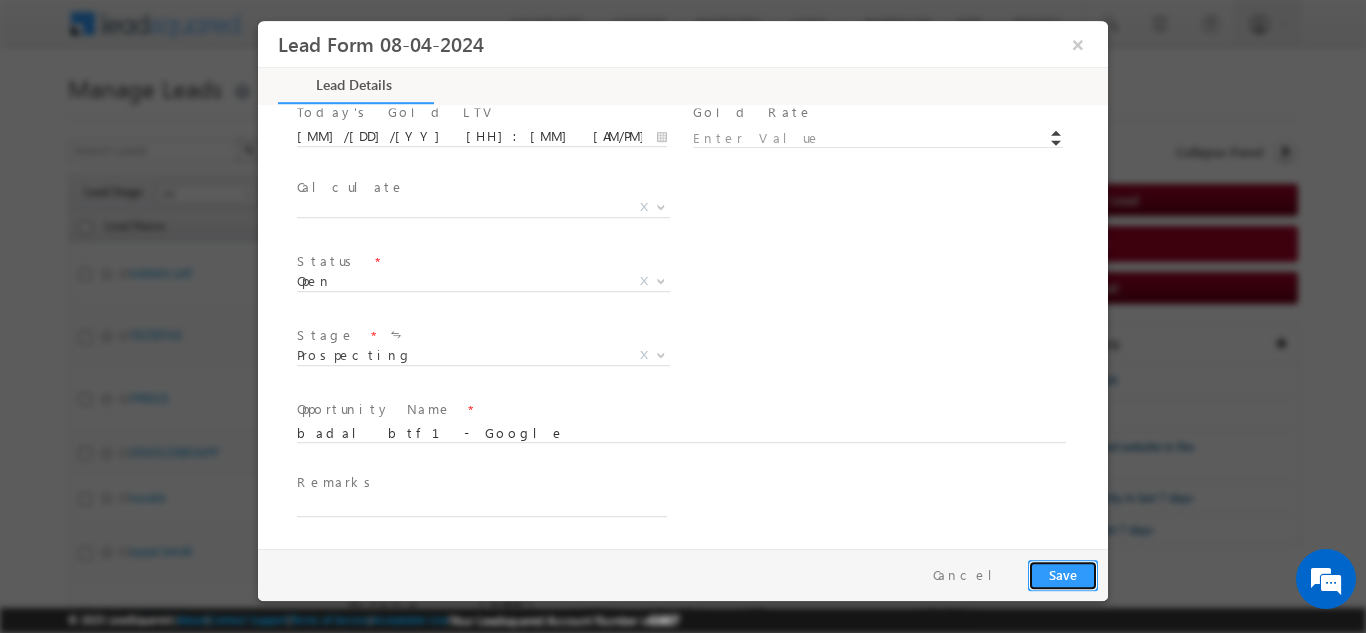 click on "Save" at bounding box center (1063, 574) 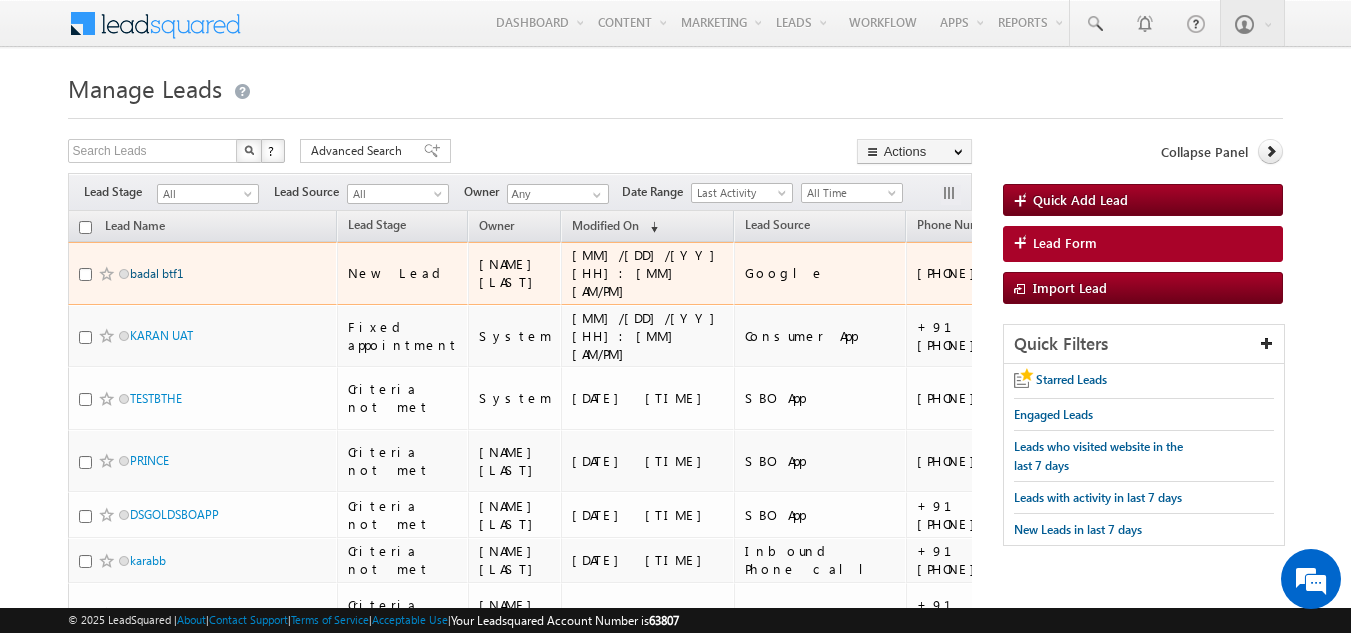 click on "badal btf1" at bounding box center (156, 273) 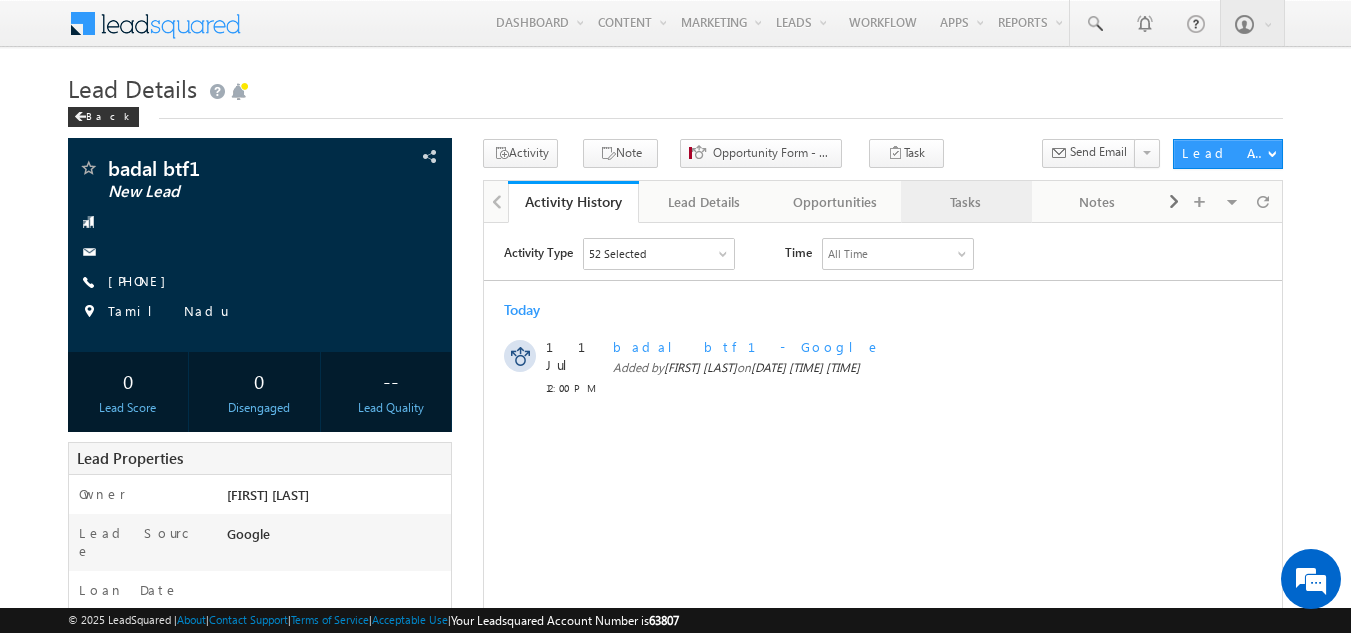 scroll, scrollTop: 0, scrollLeft: 0, axis: both 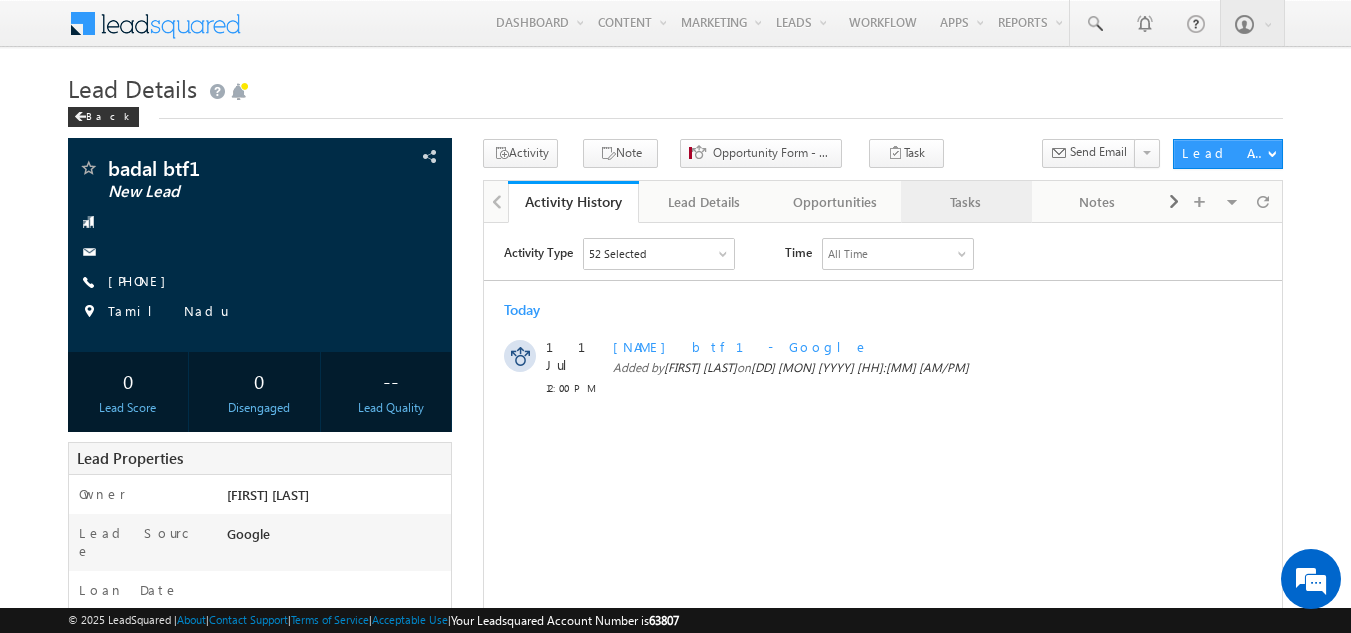 click on "Tasks" at bounding box center (966, 202) 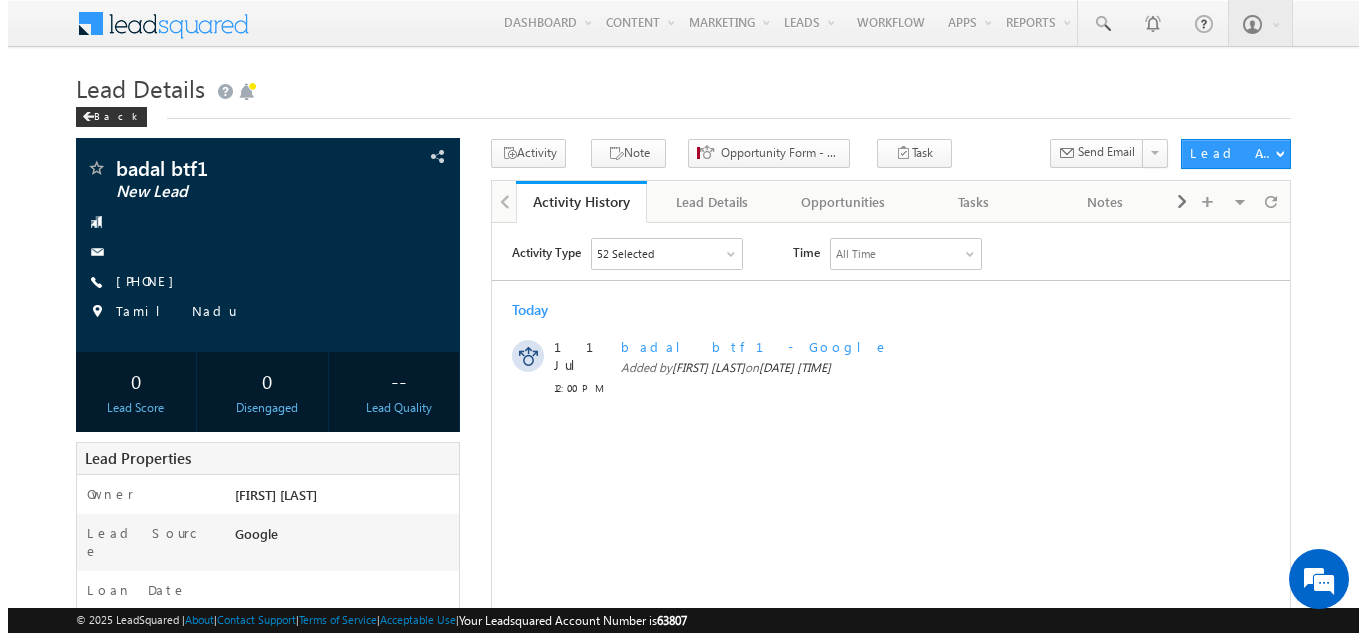 scroll, scrollTop: 0, scrollLeft: 0, axis: both 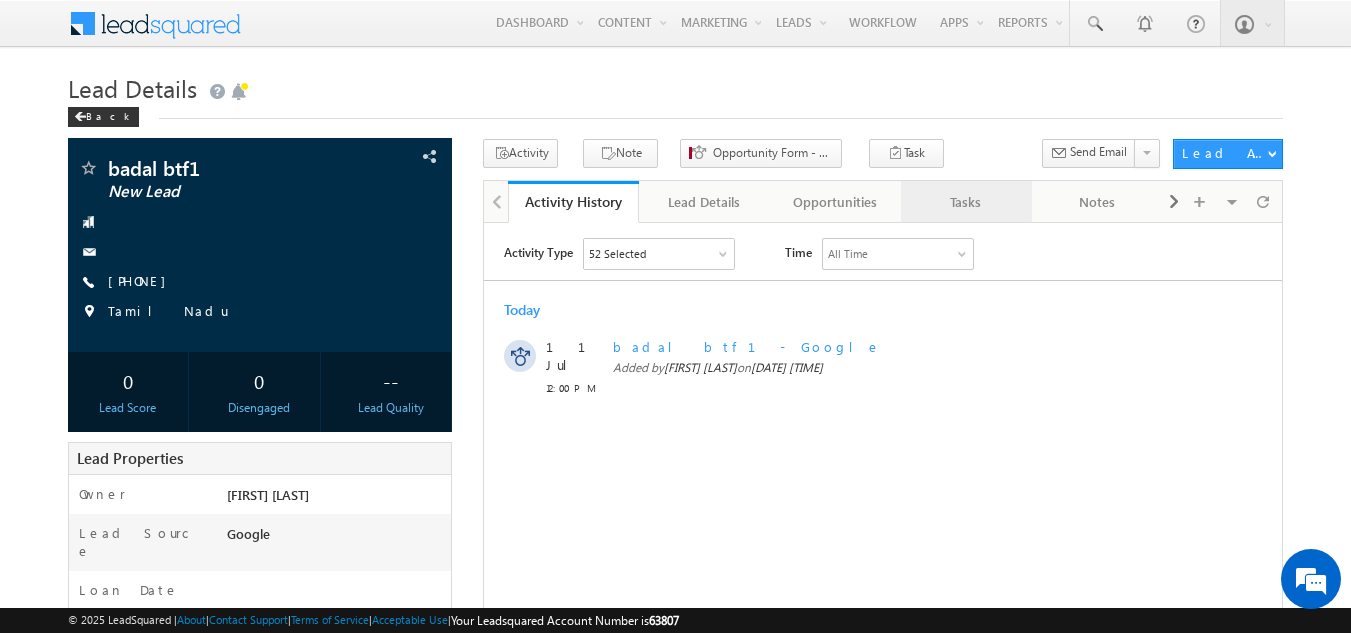 click on "Tasks" at bounding box center [965, 202] 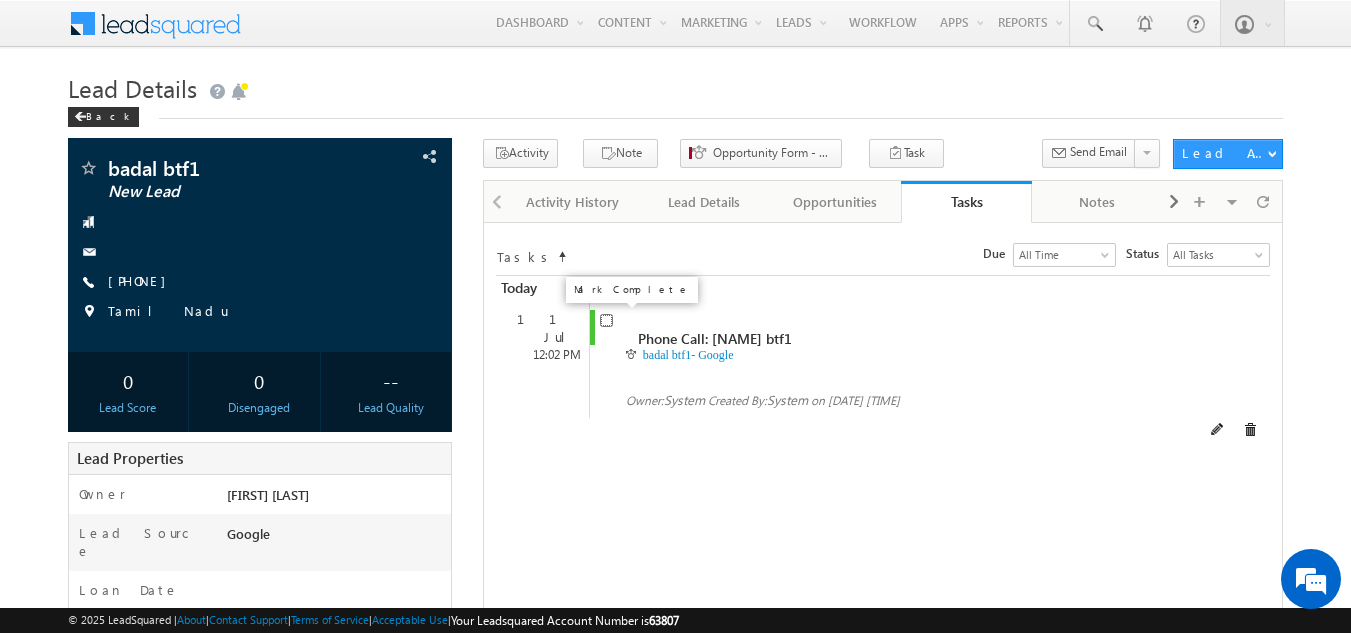 click at bounding box center [606, 320] 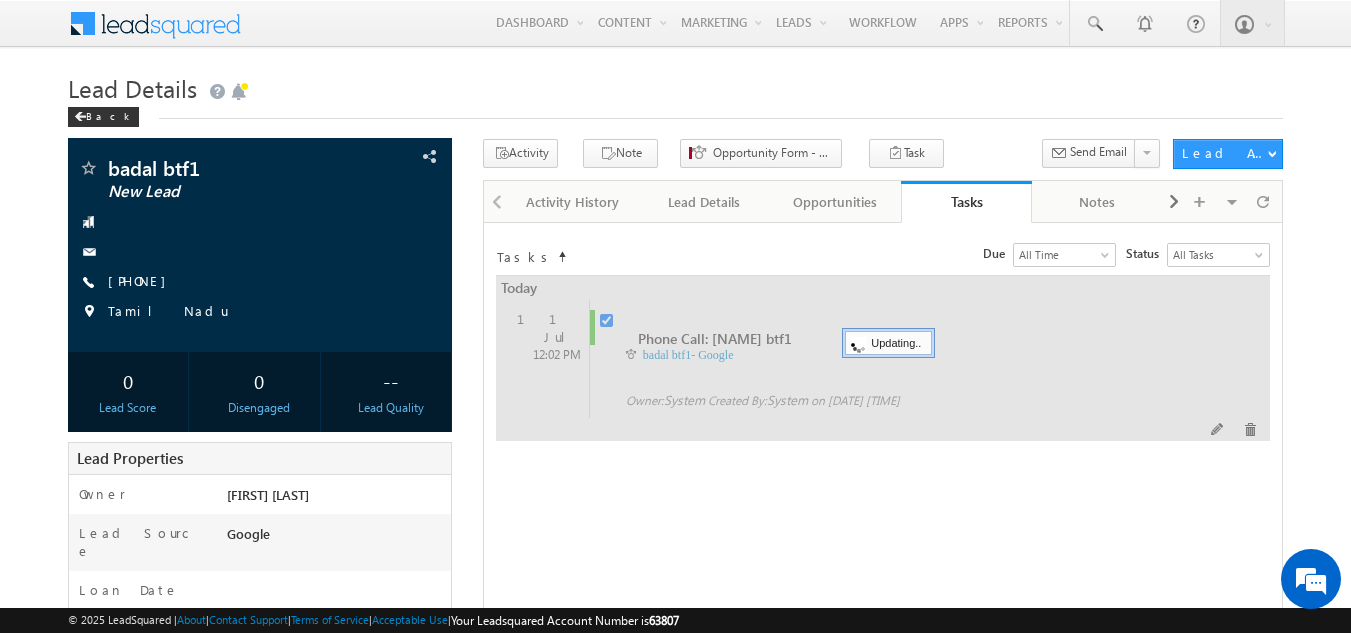 checkbox on "false" 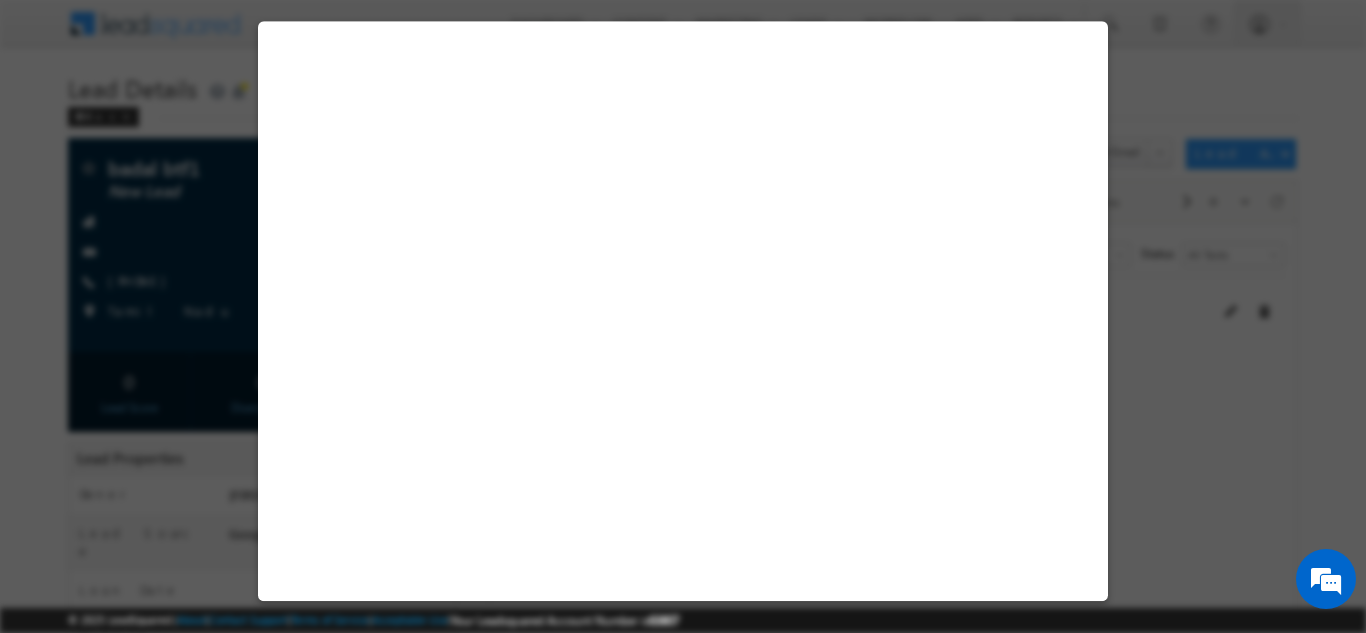 select on "Google" 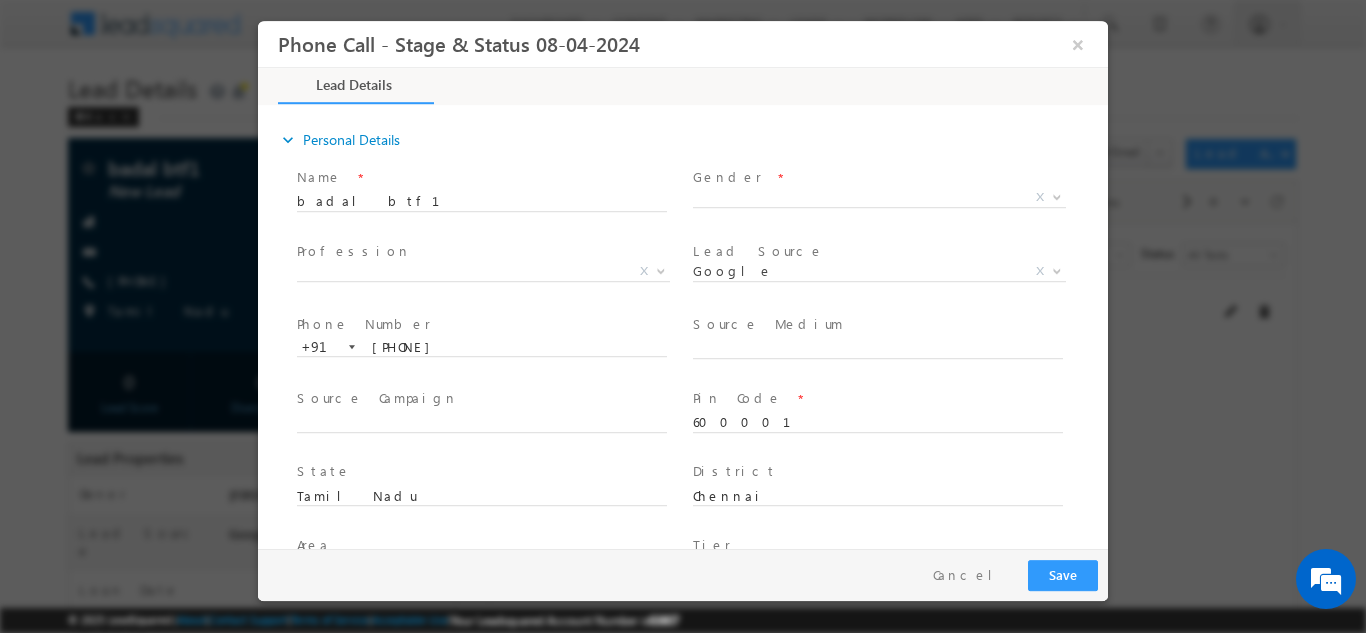 scroll, scrollTop: 0, scrollLeft: 0, axis: both 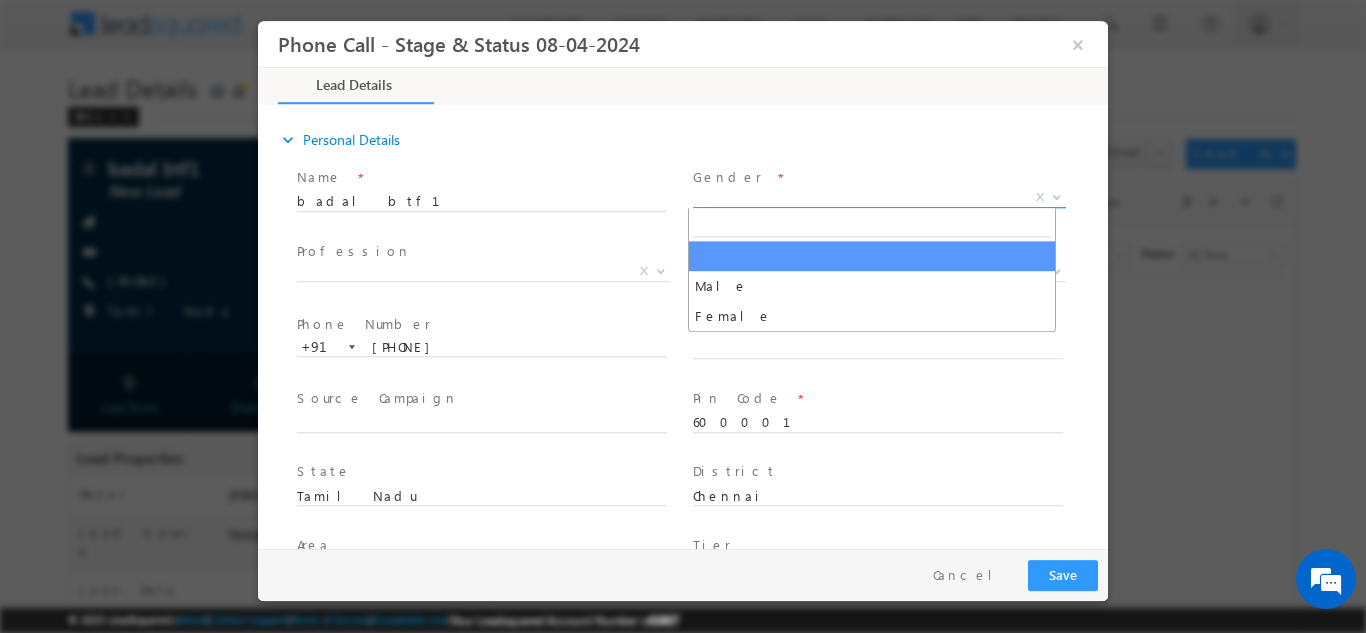 click on "X" at bounding box center (879, 197) 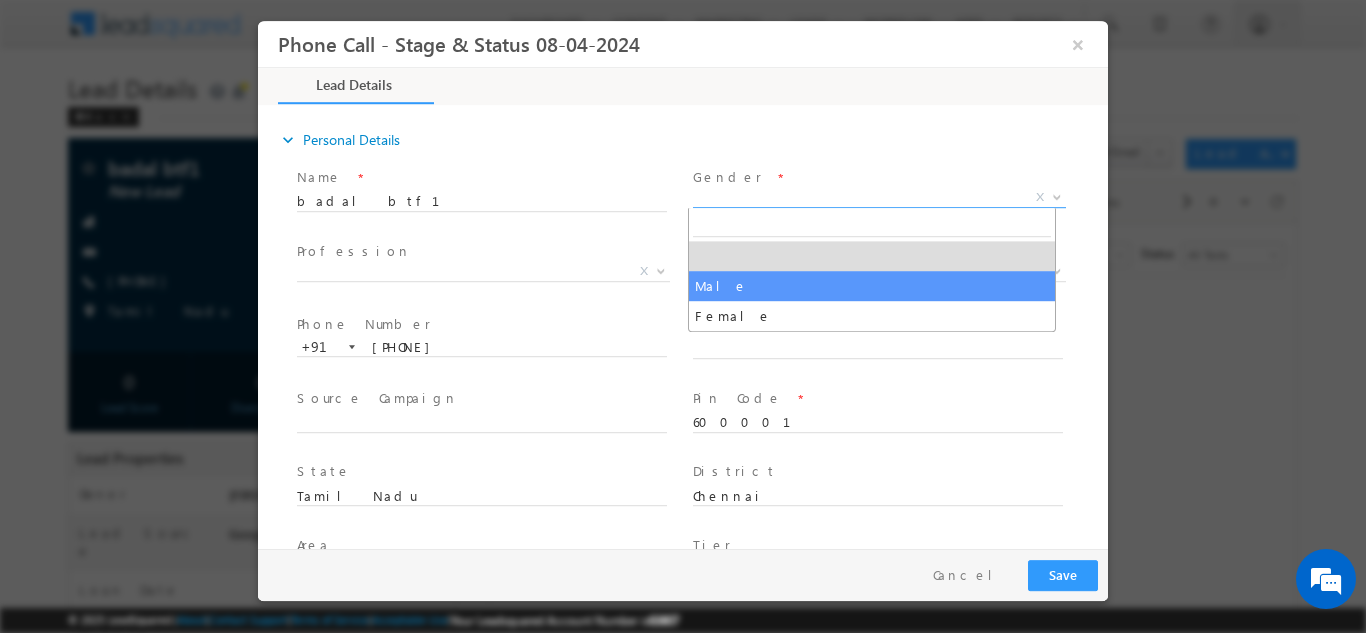 select on "Male" 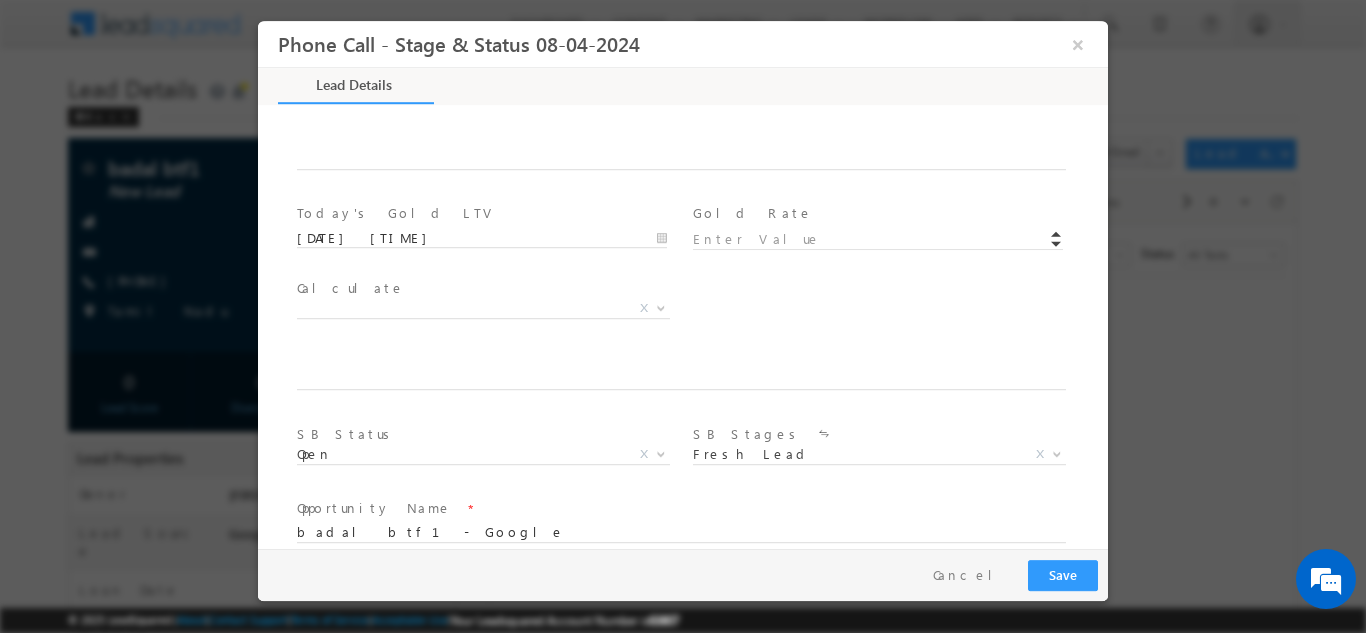 scroll, scrollTop: 1020, scrollLeft: 0, axis: vertical 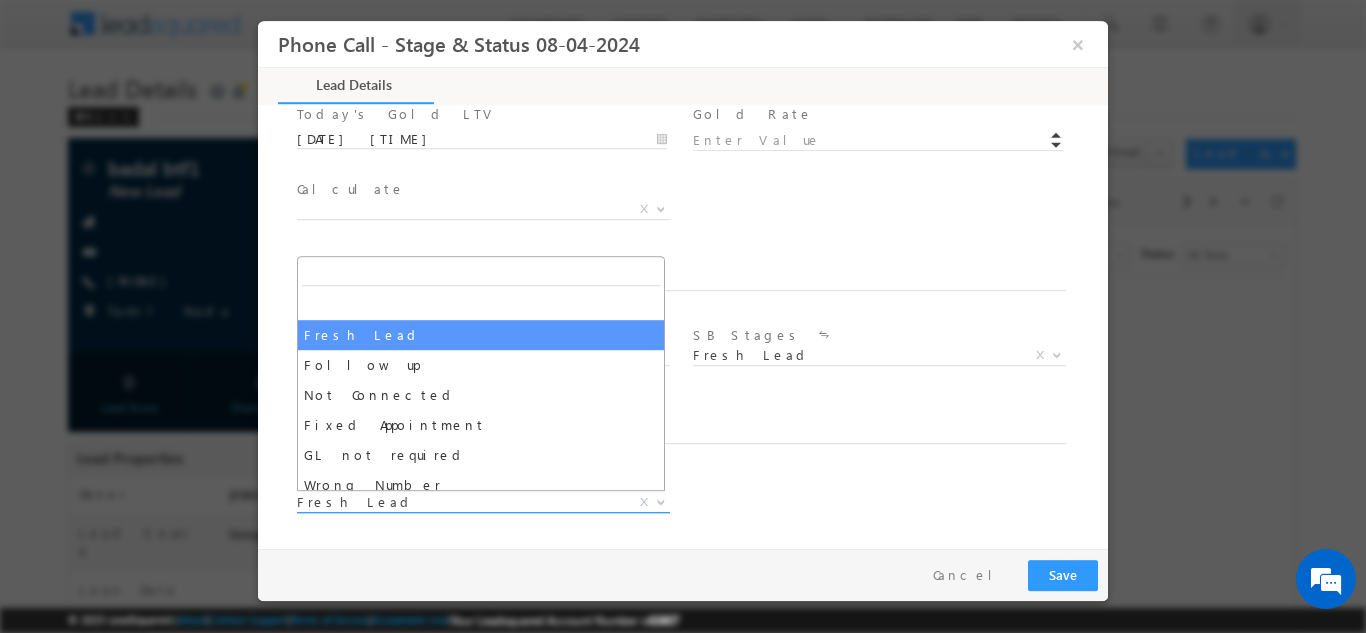 click on "Fresh Lead" at bounding box center (459, 501) 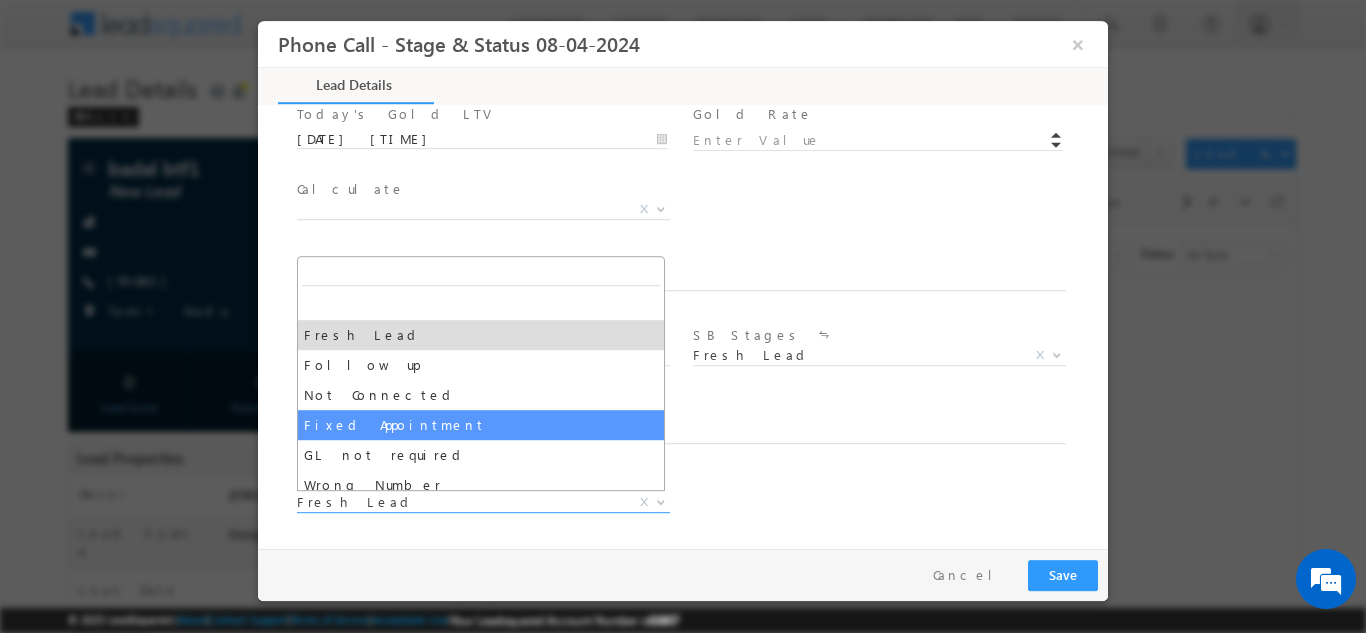 select on "Fixed Appointment" 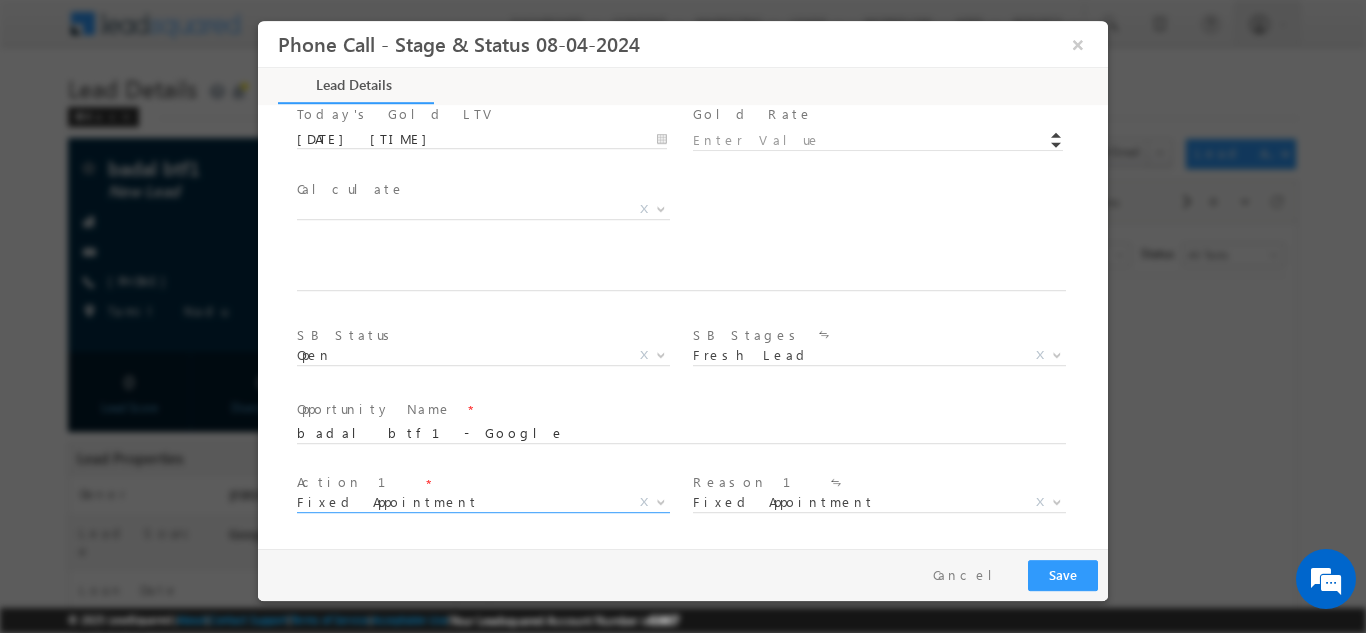 scroll, scrollTop: 1168, scrollLeft: 0, axis: vertical 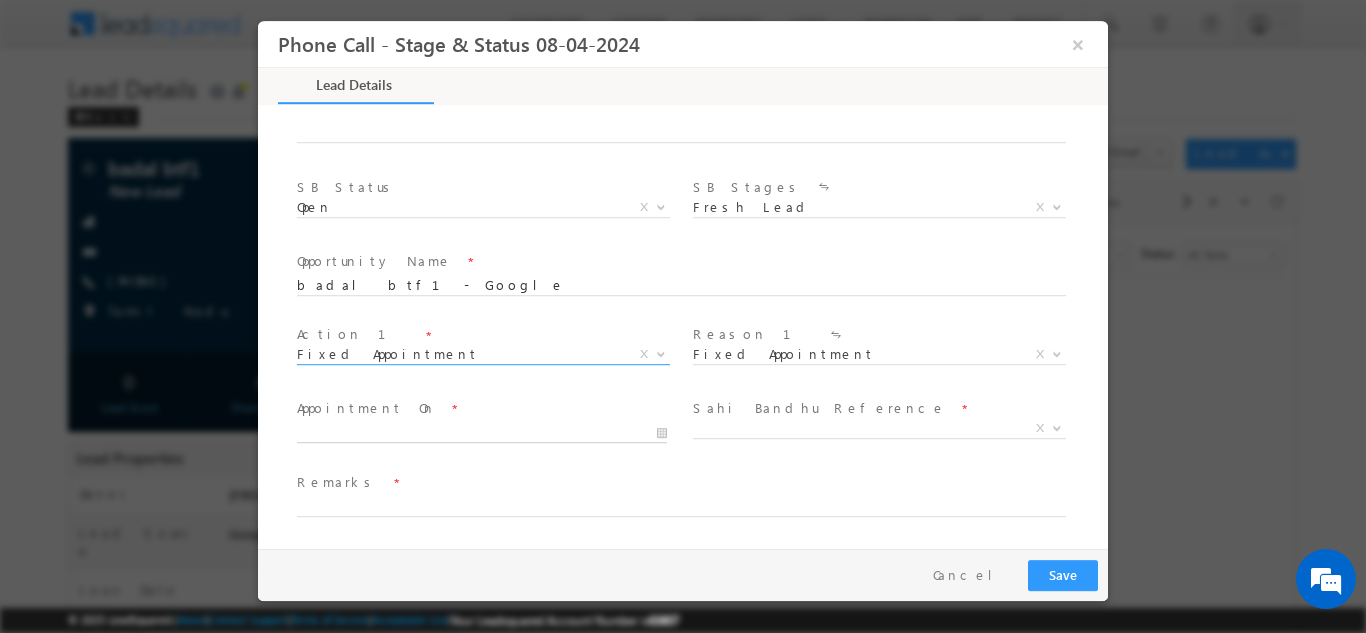 type on "07/11/25 12:02 PM" 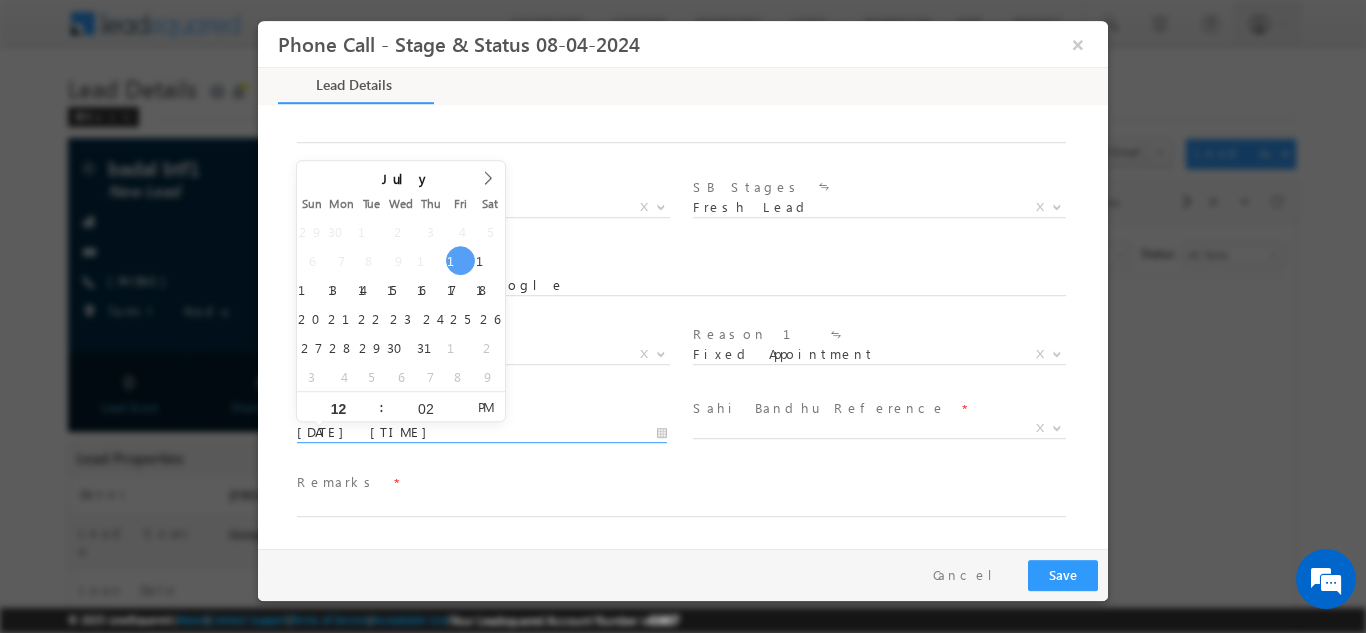 click on "07/11/25 12:02 PM" at bounding box center [482, 432] 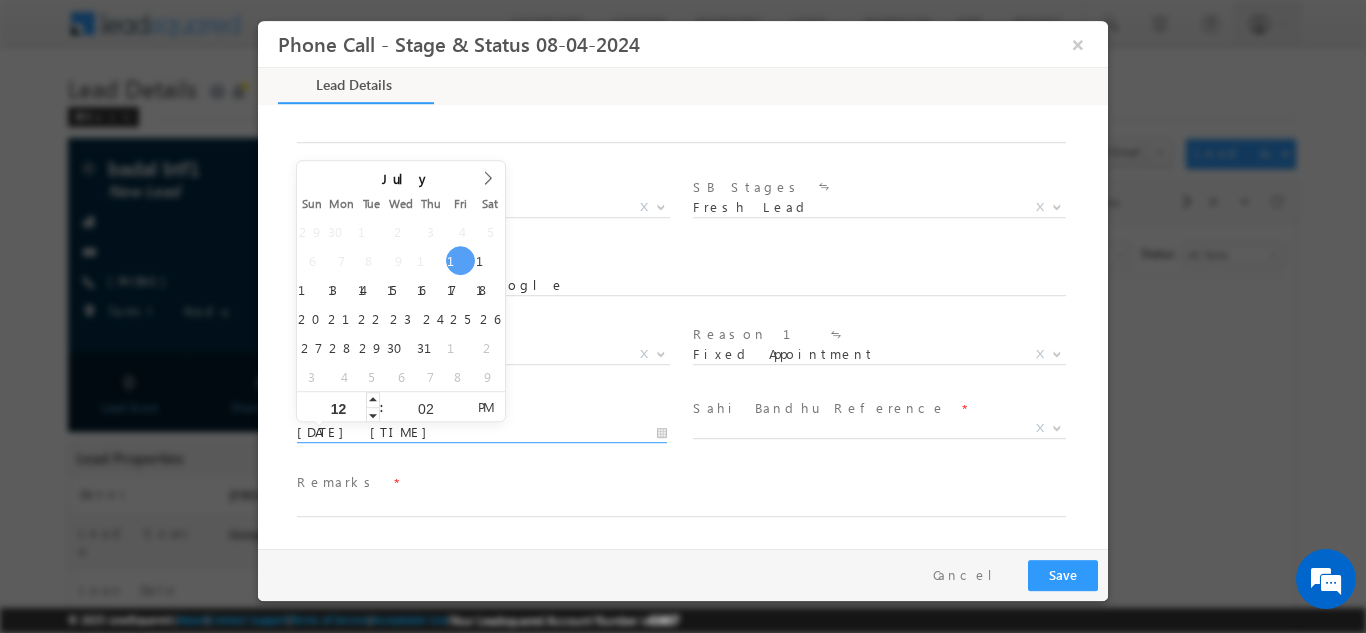 click on "12" at bounding box center (338, 408) 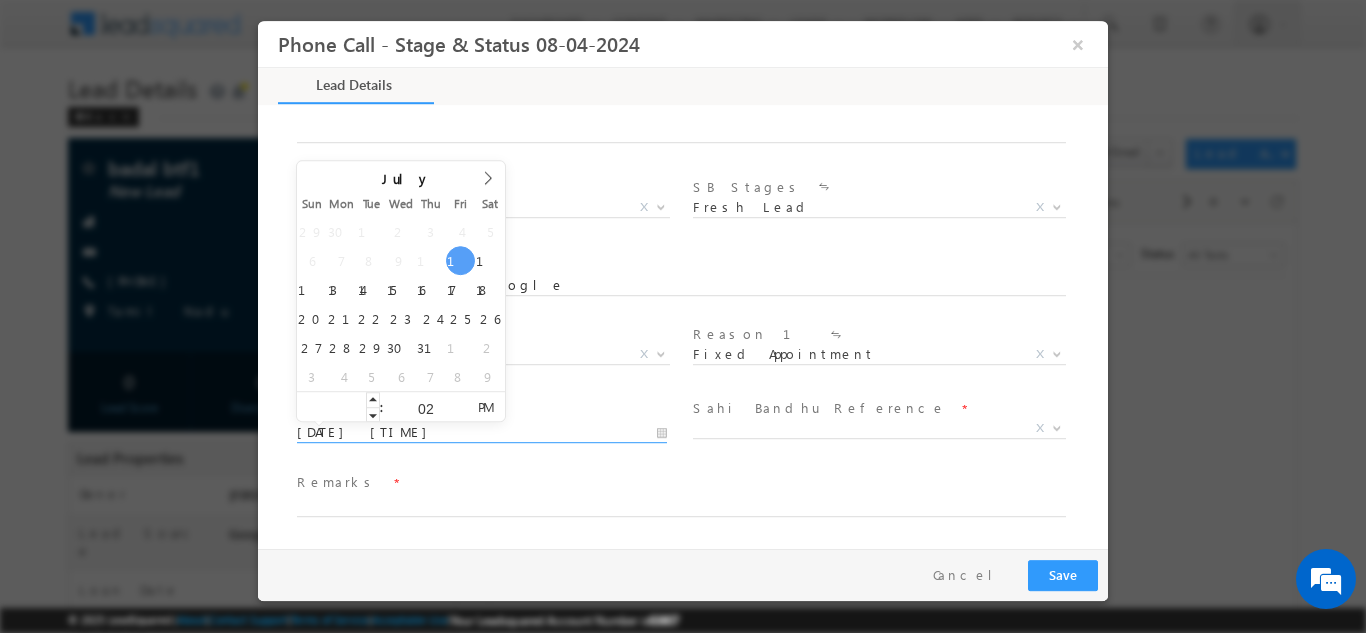 type on "2" 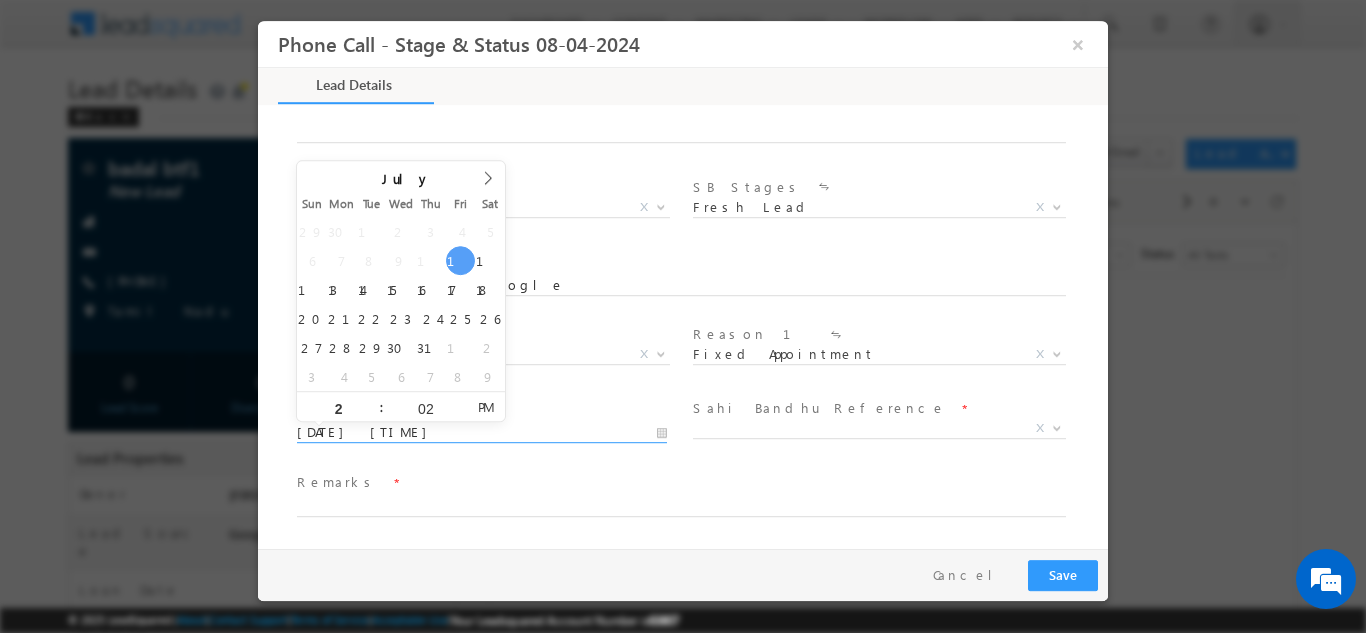 type on "07/11/25 2:02 PM" 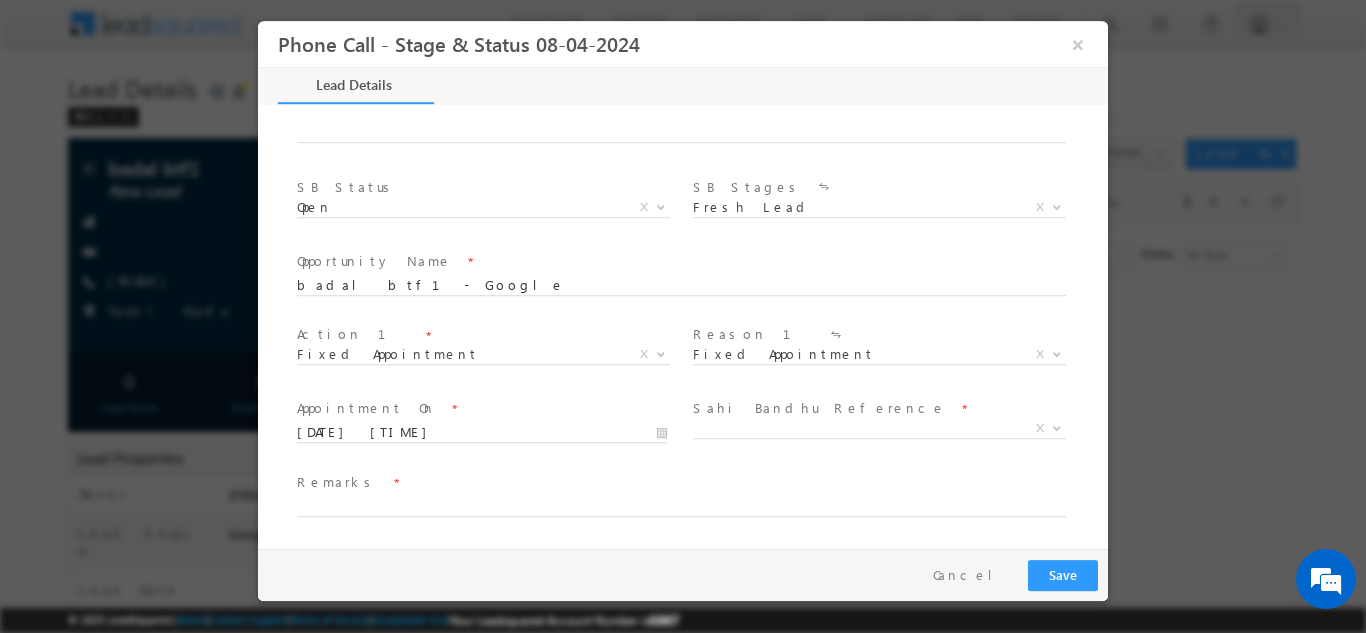 click on "Appointment On
*
07/11/25 2:02 PM" at bounding box center [491, 430] 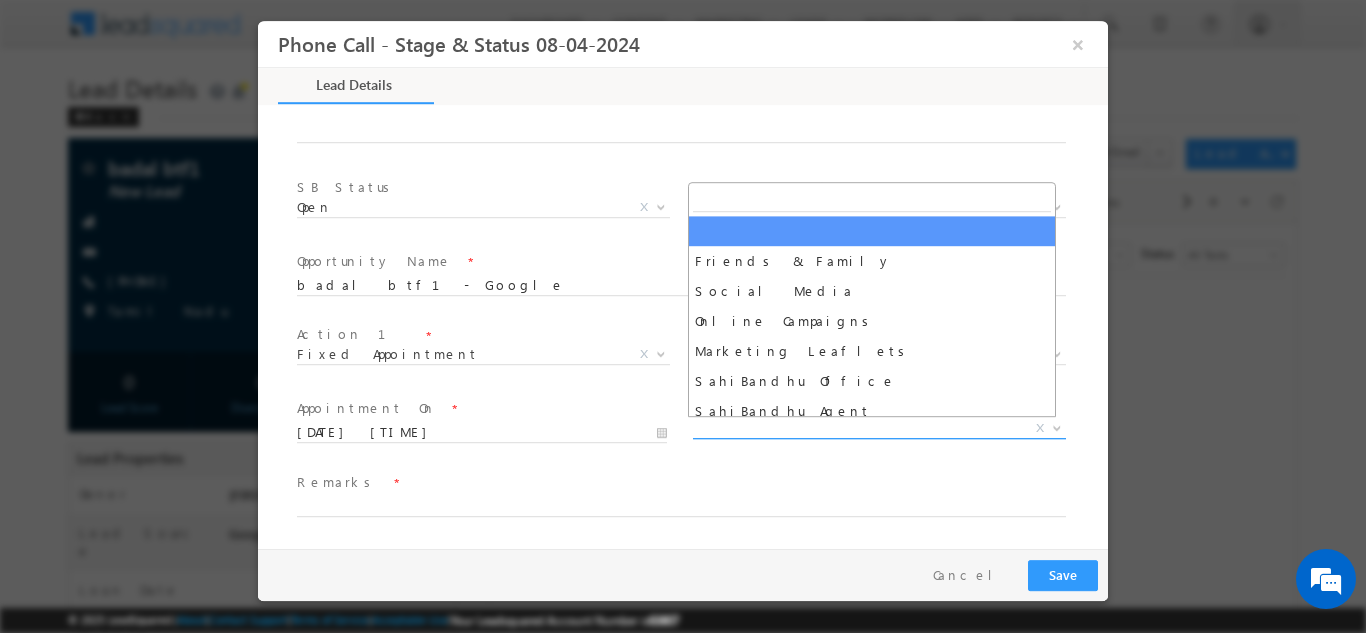 click on "X" at bounding box center [879, 428] 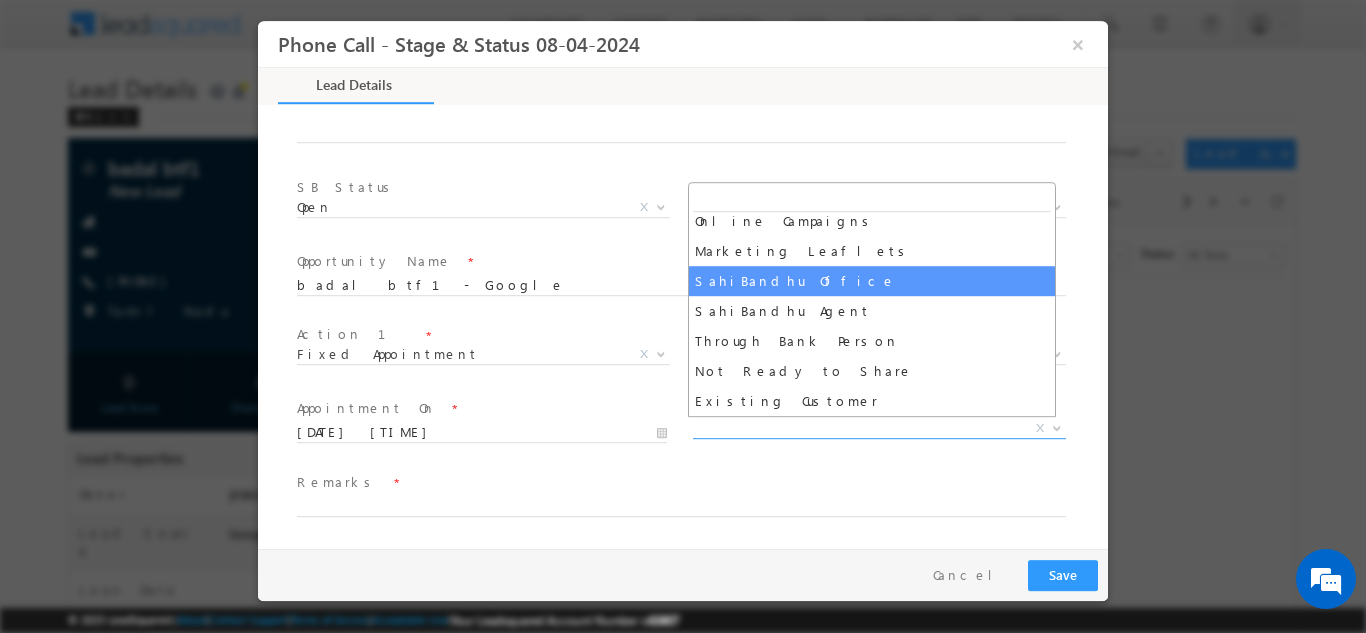 scroll, scrollTop: 0, scrollLeft: 0, axis: both 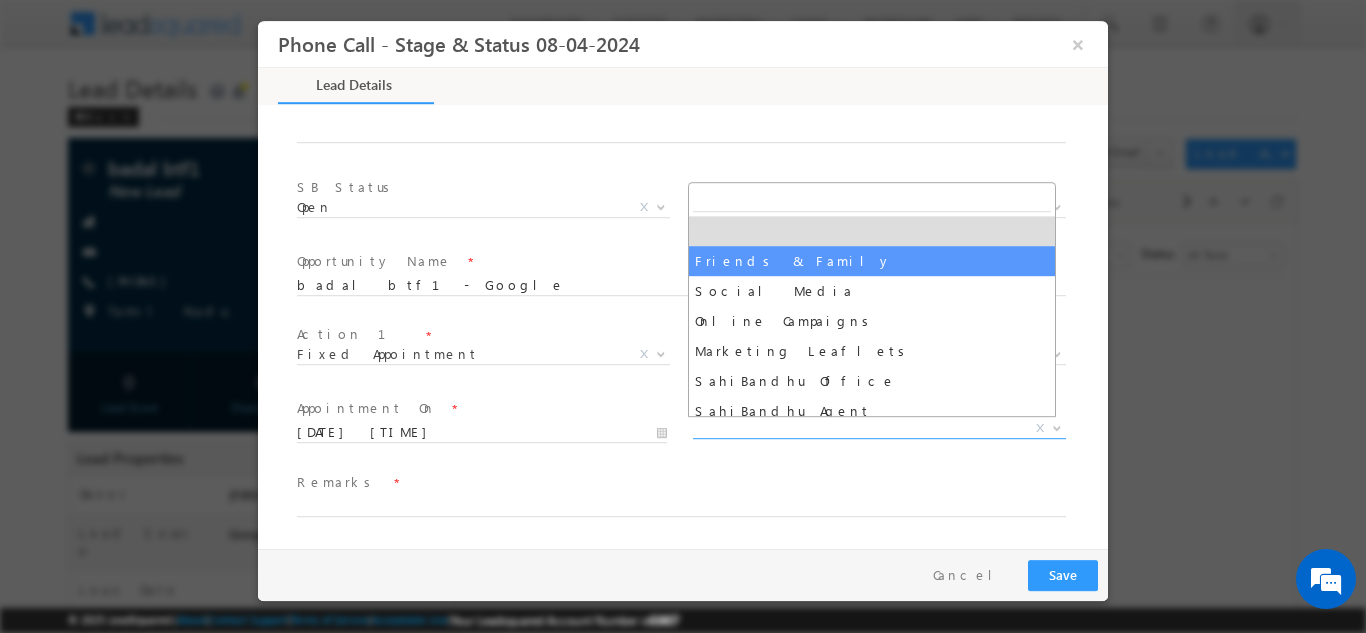 select on "Friends & Family" 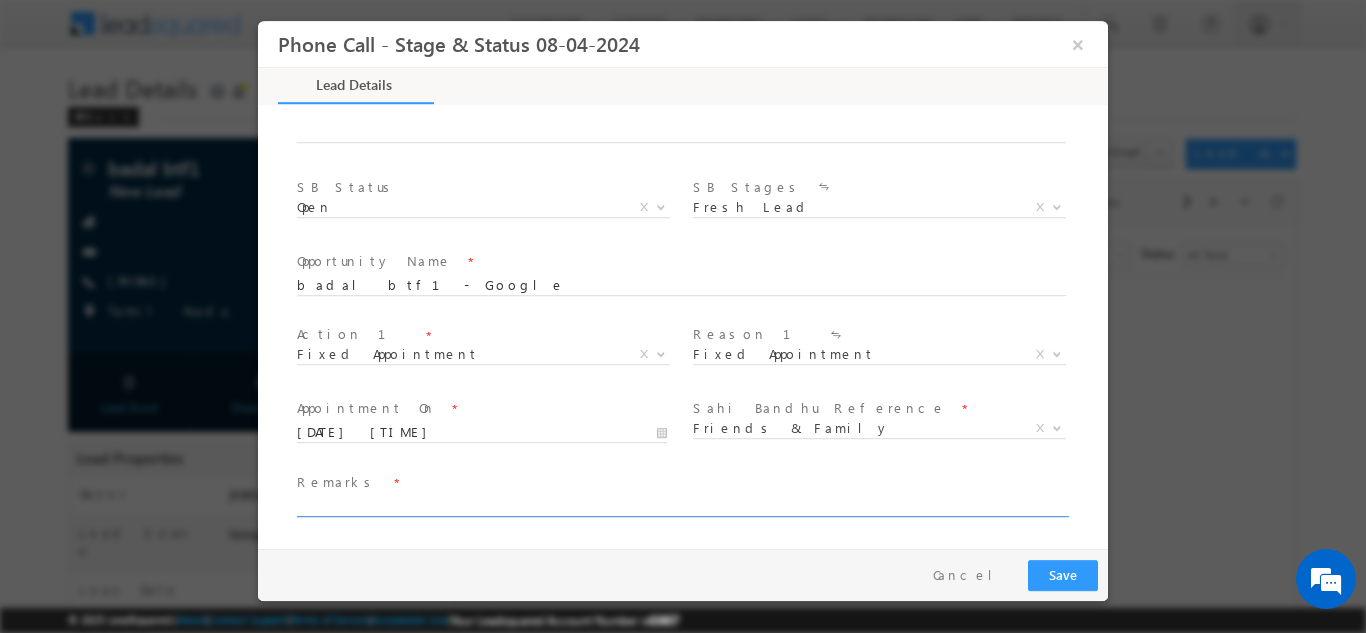 click at bounding box center (681, 506) 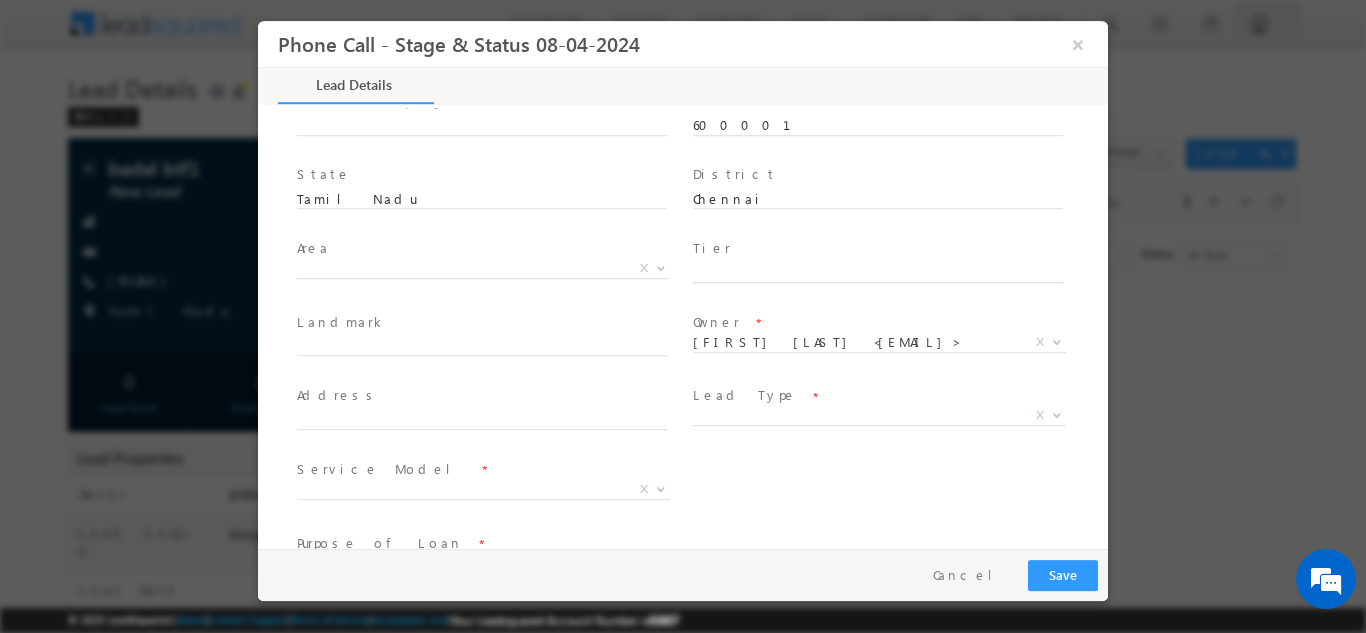 scroll, scrollTop: 333, scrollLeft: 0, axis: vertical 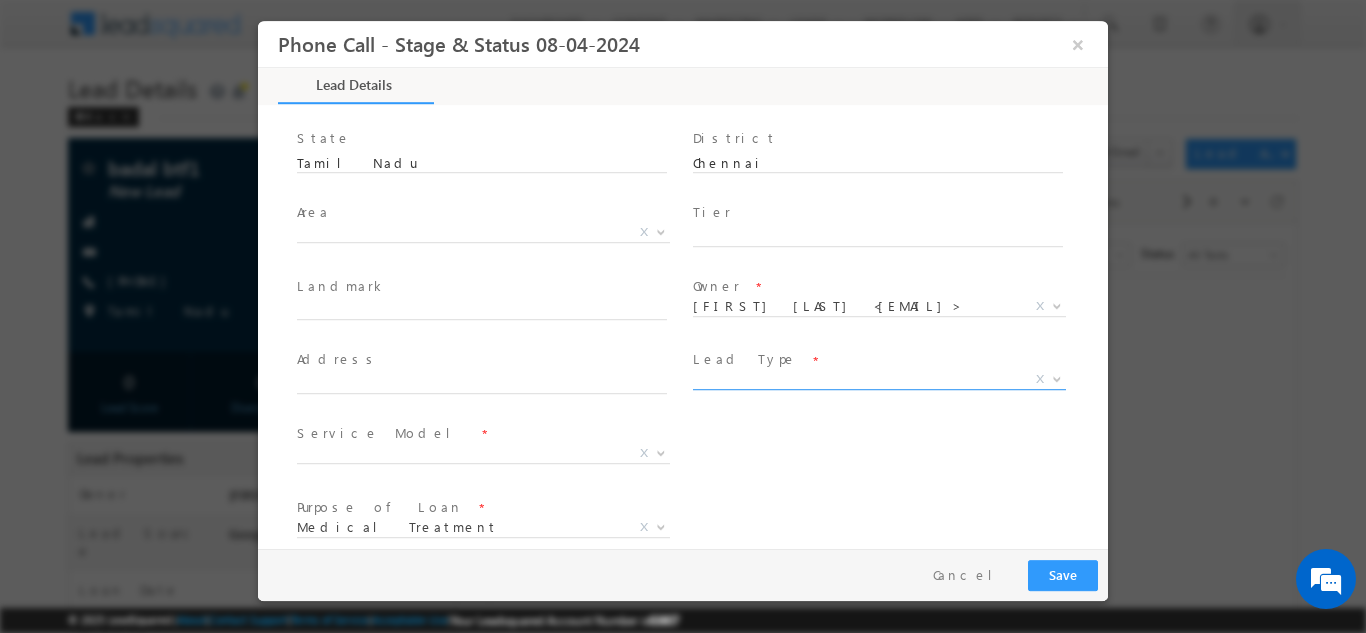 type on "badal bt lead" 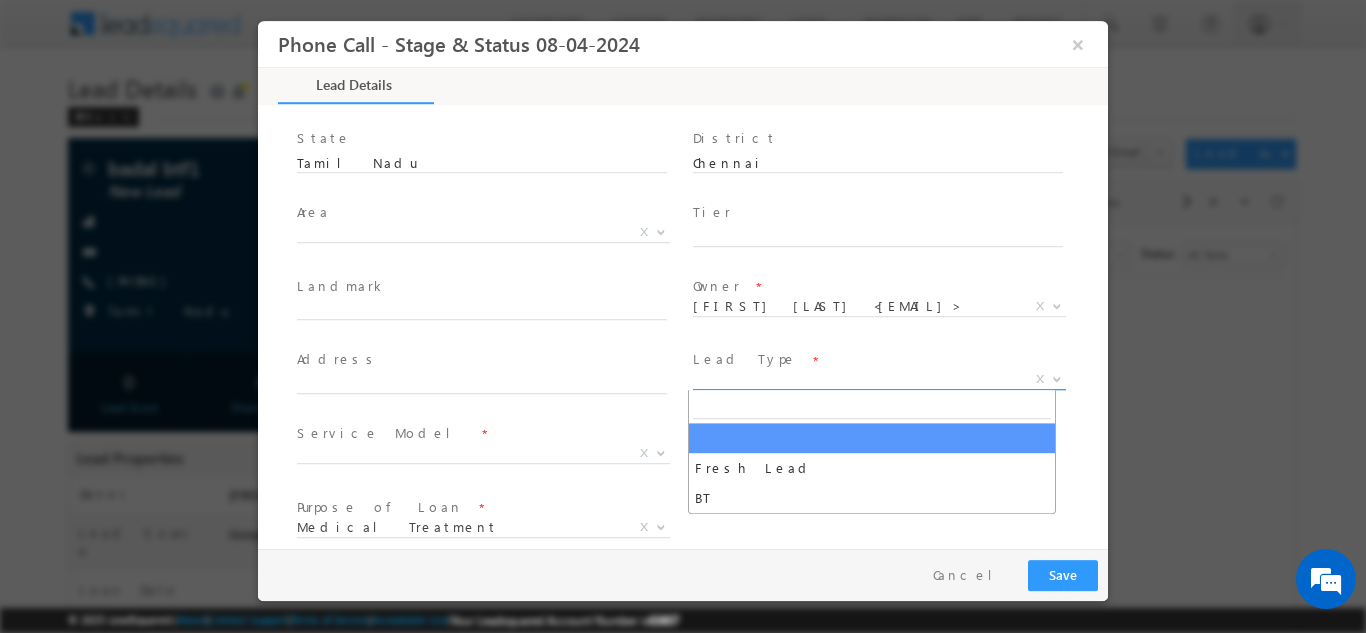 click on "X" at bounding box center (879, 379) 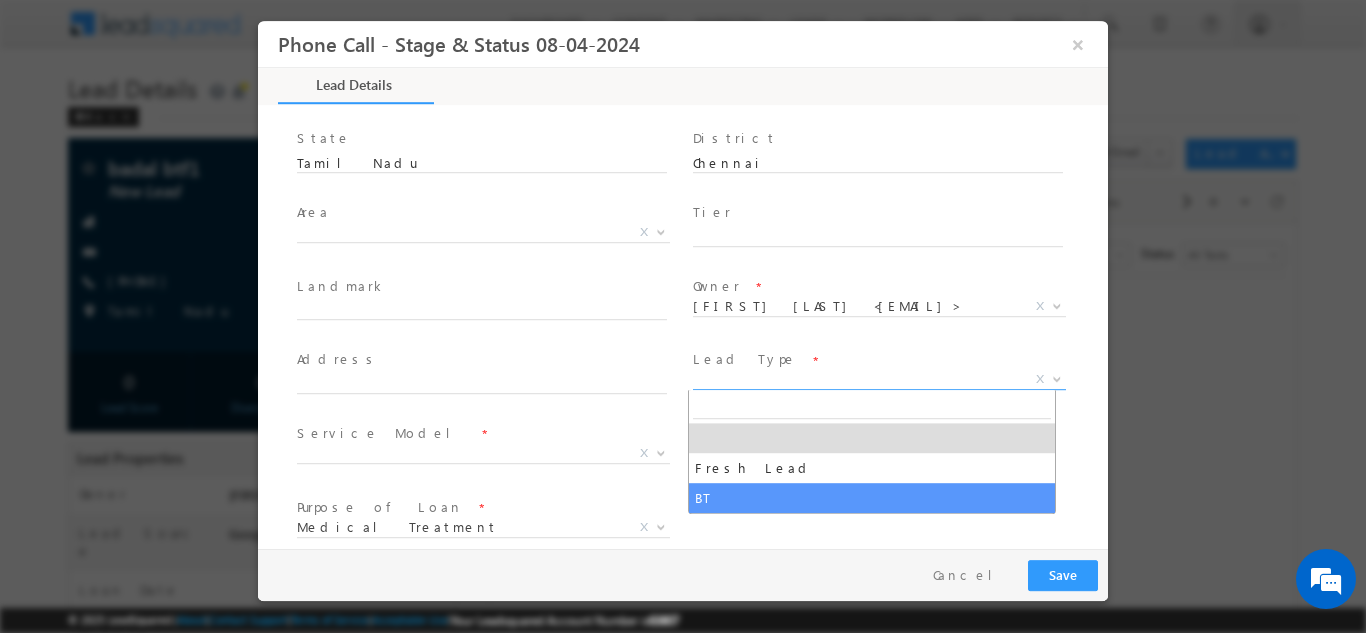 select on "BT" 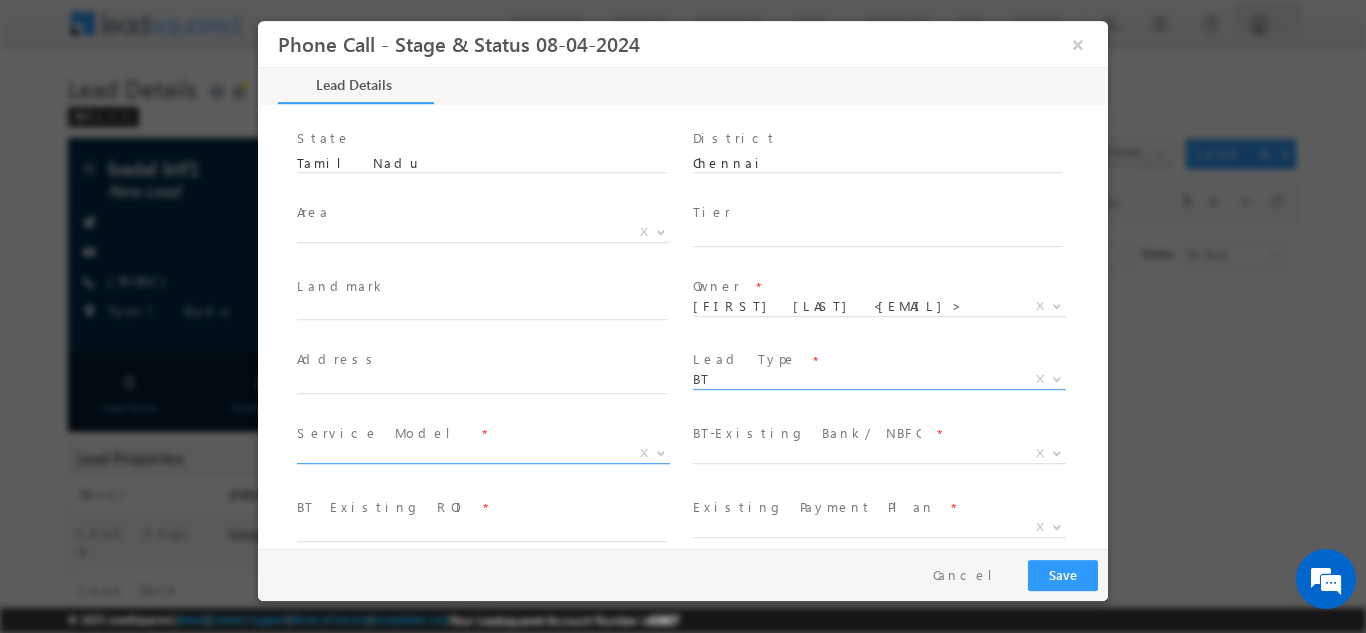 click on "X" at bounding box center (483, 453) 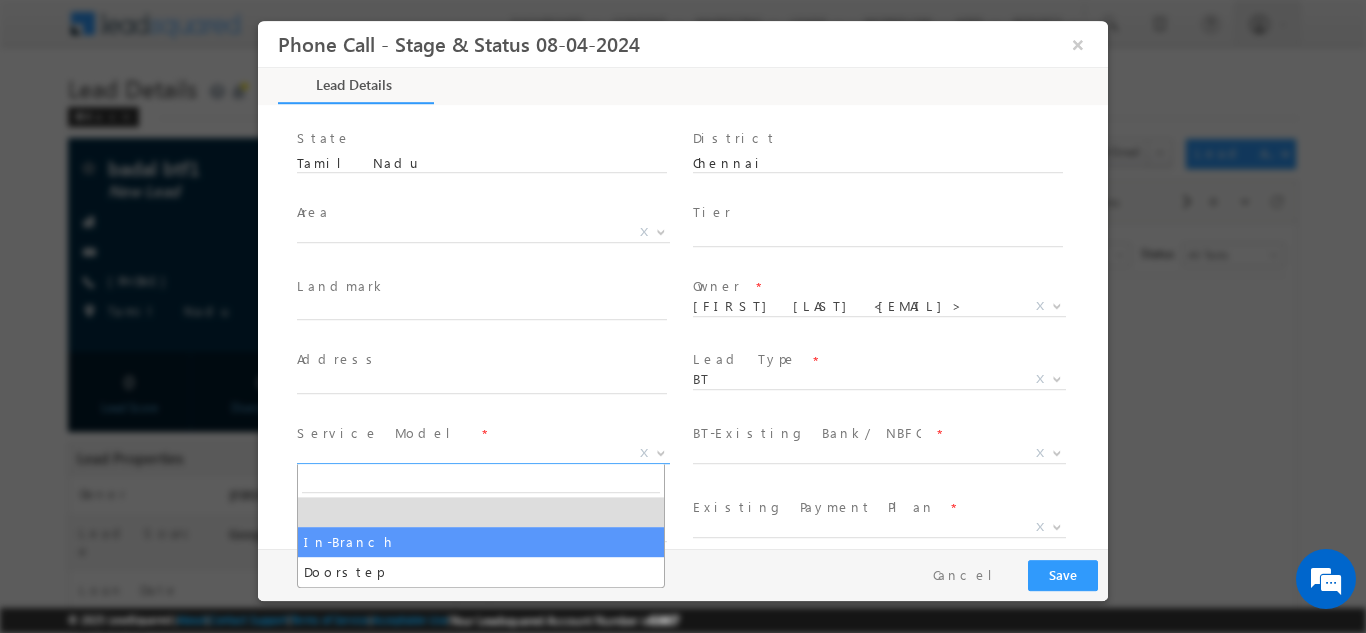 select on "In-Branch" 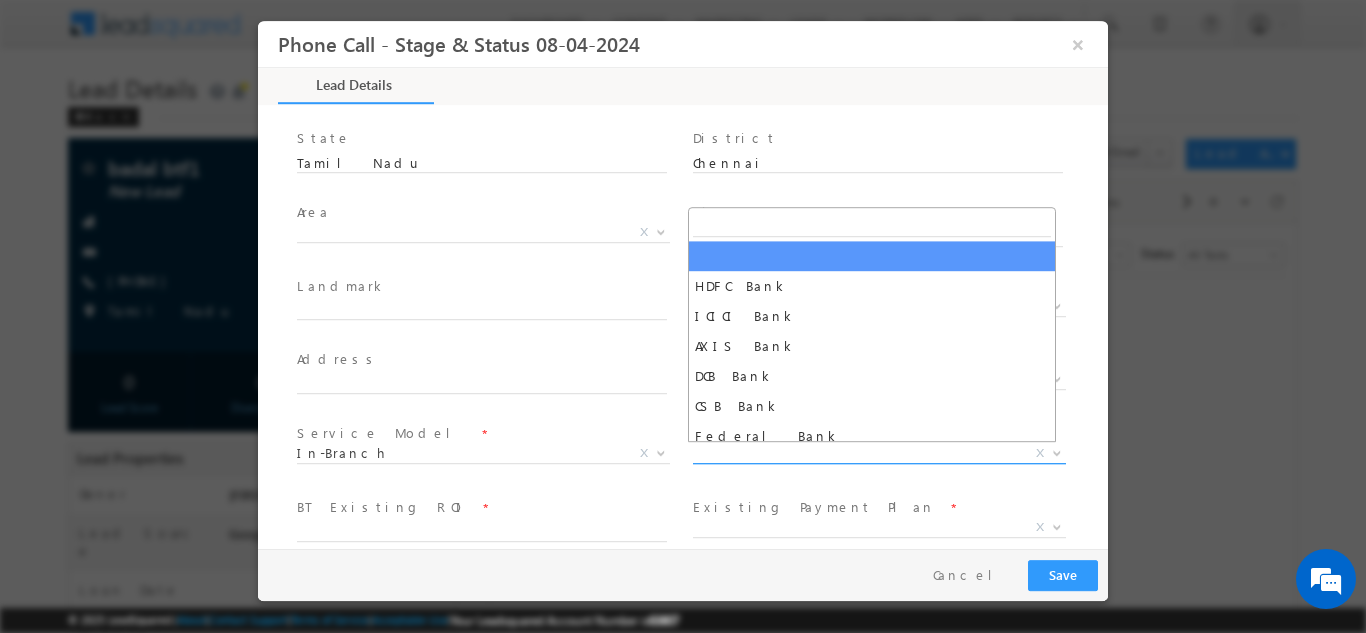 click on "X" at bounding box center [879, 453] 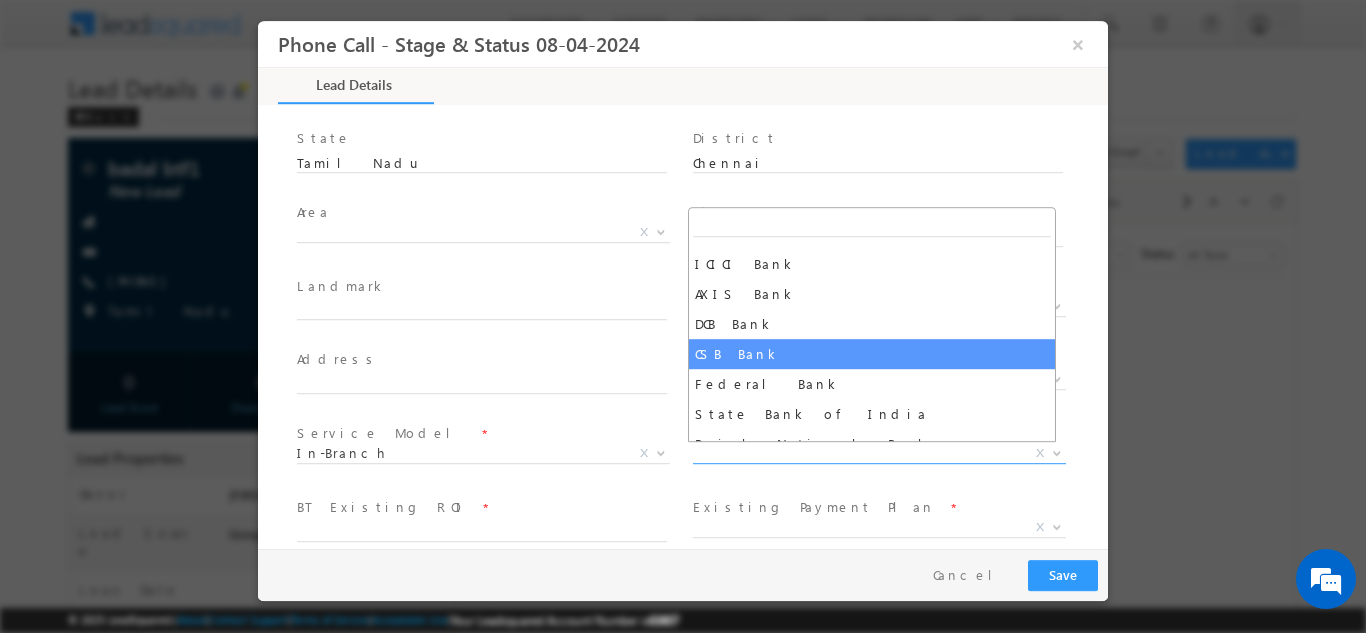 scroll, scrollTop: 0, scrollLeft: 0, axis: both 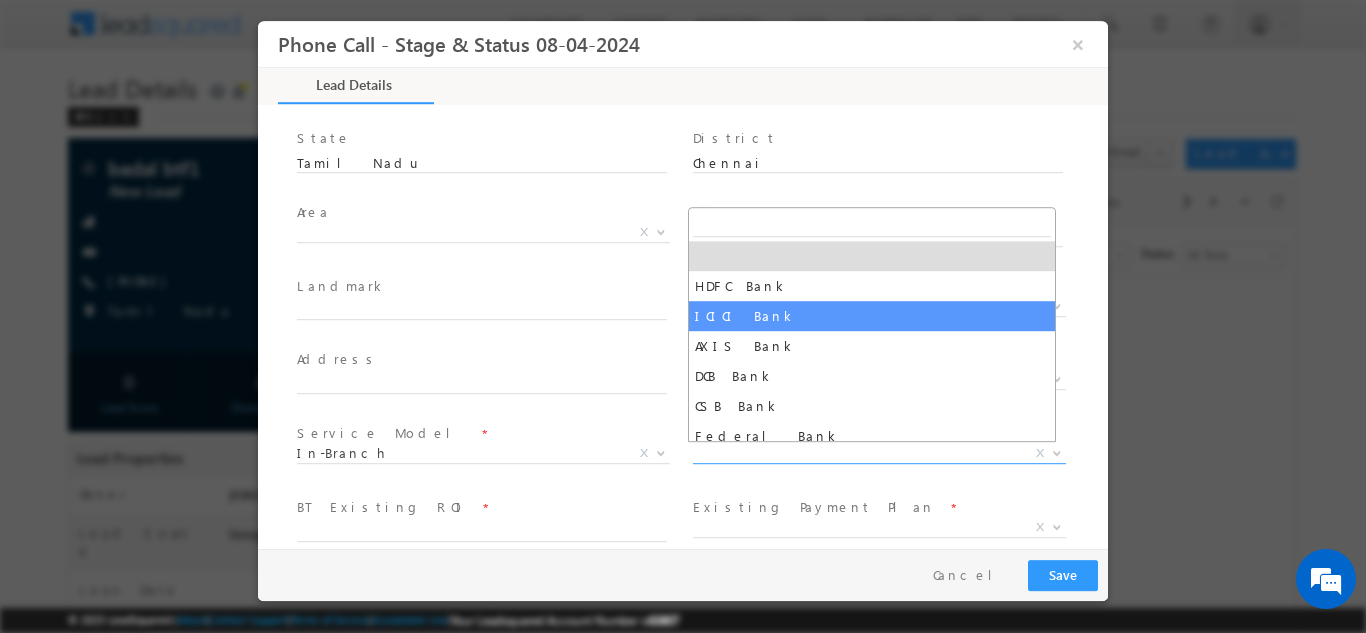 select on "ICICI Bank" 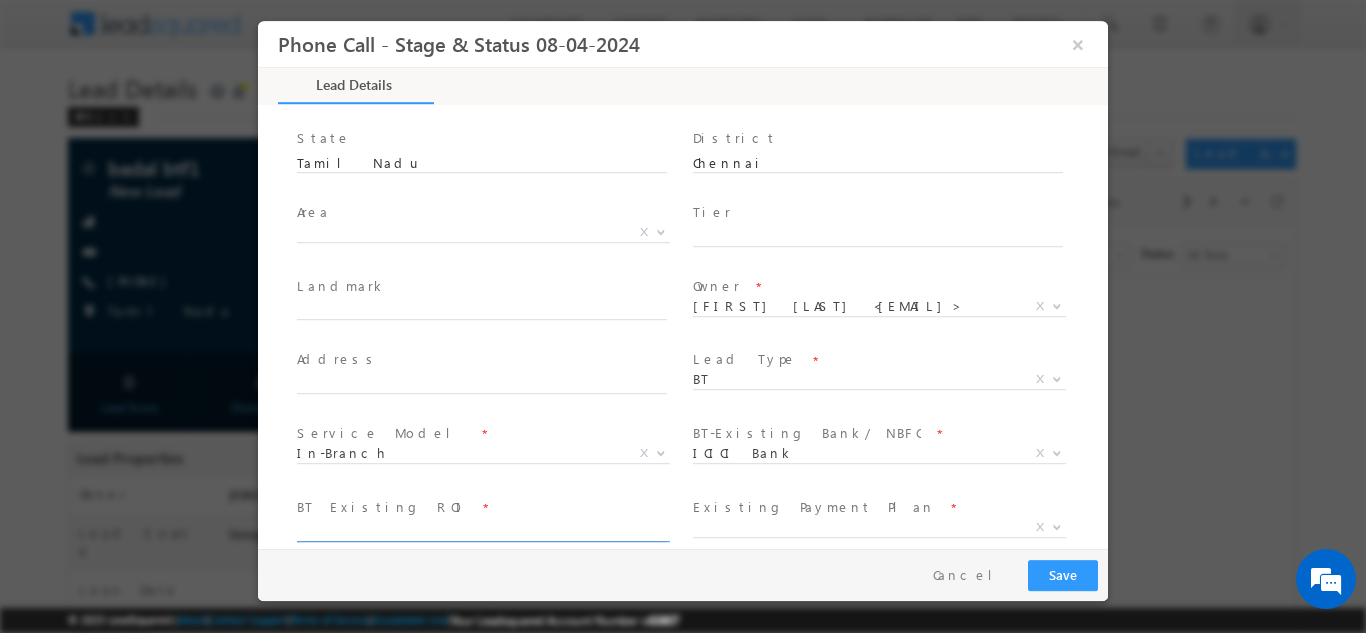 click at bounding box center [482, 531] 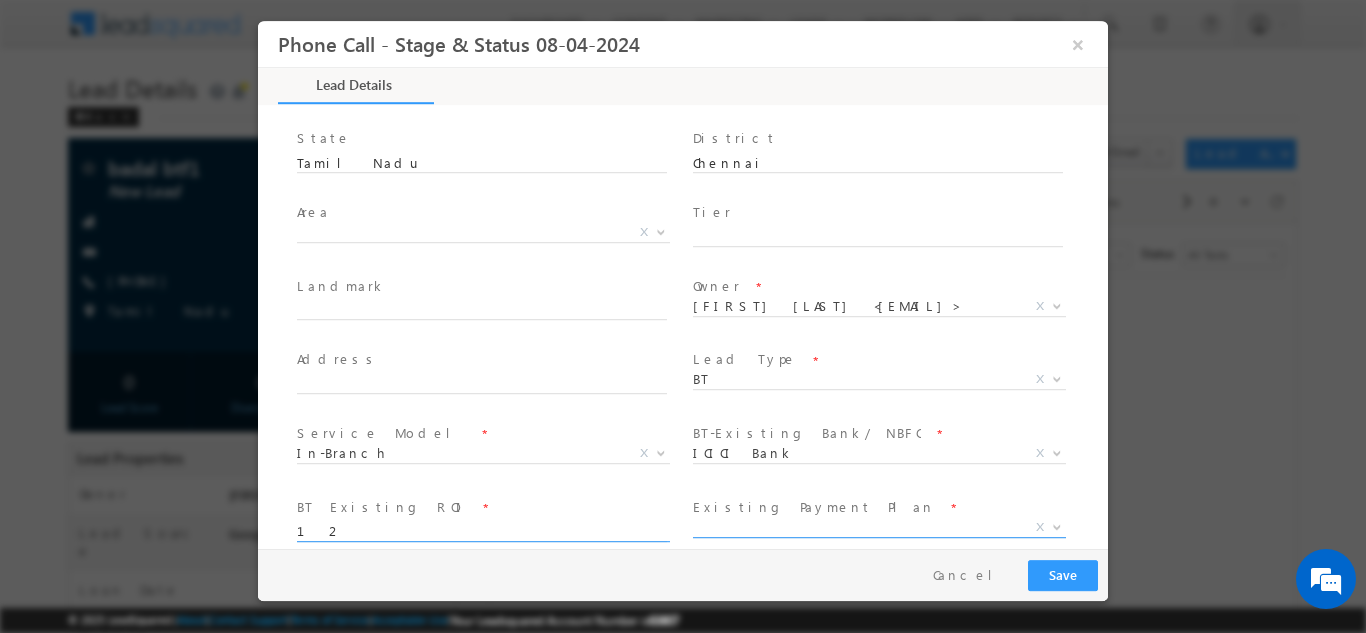 type on "12" 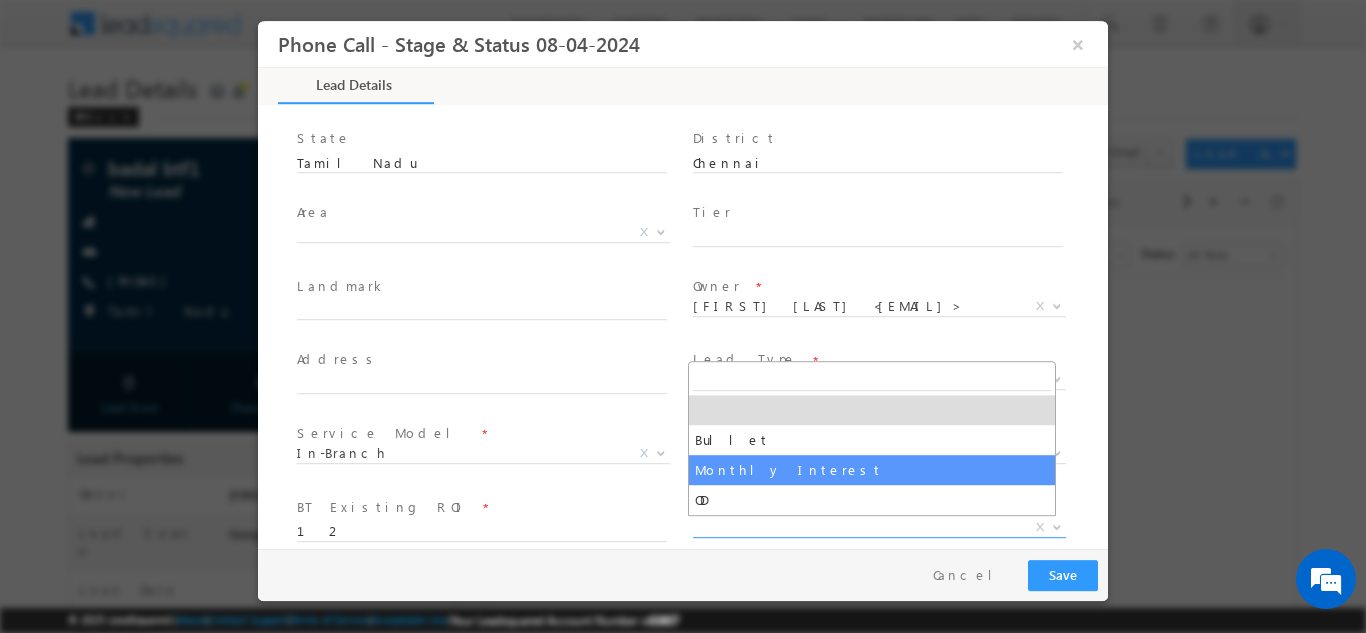 select on "Monthly Interest" 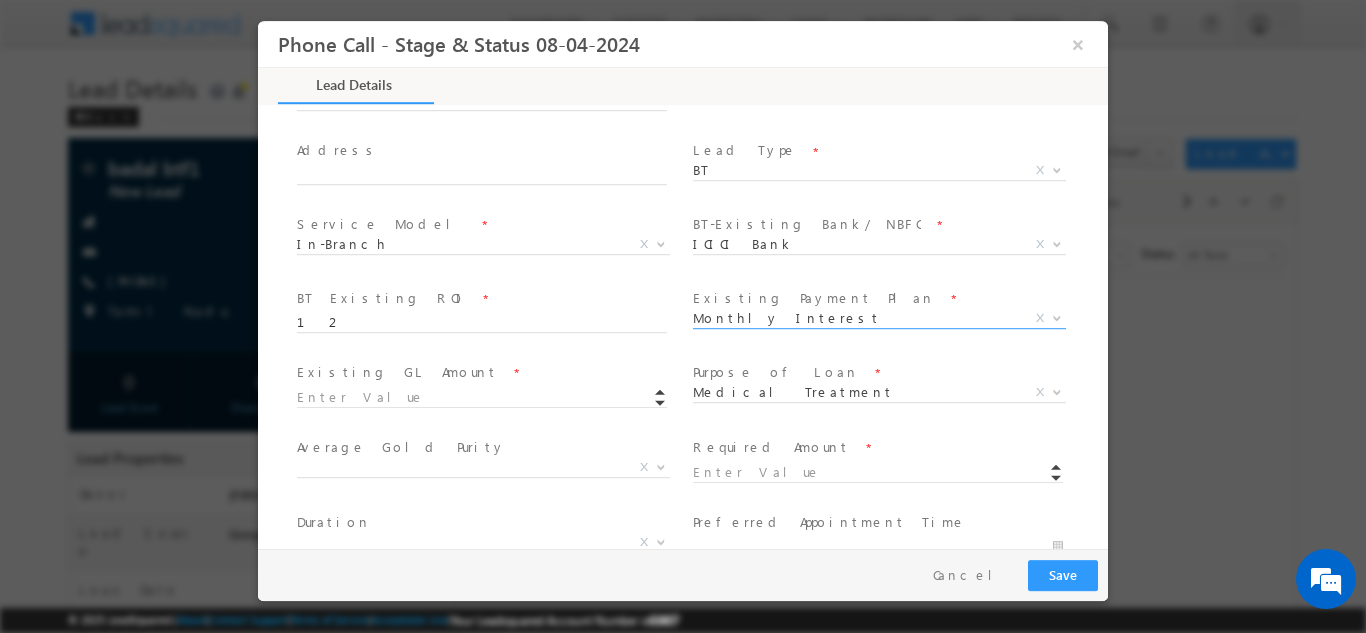 scroll, scrollTop: 595, scrollLeft: 0, axis: vertical 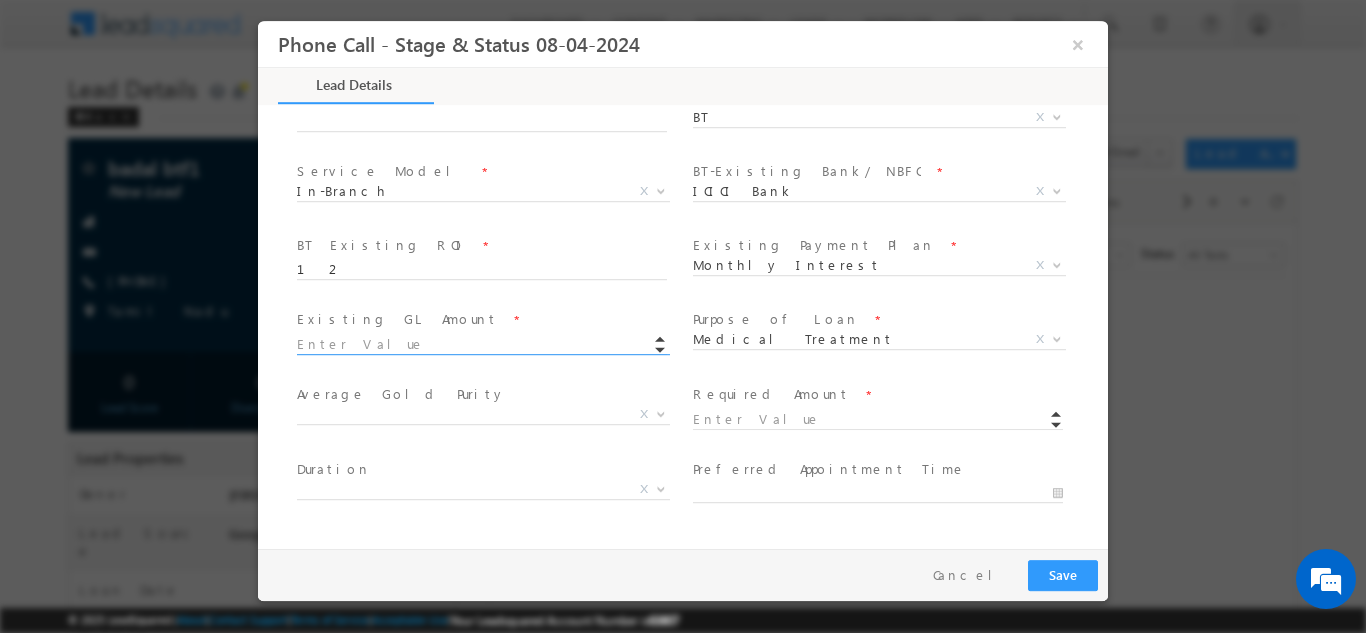 click at bounding box center (482, 344) 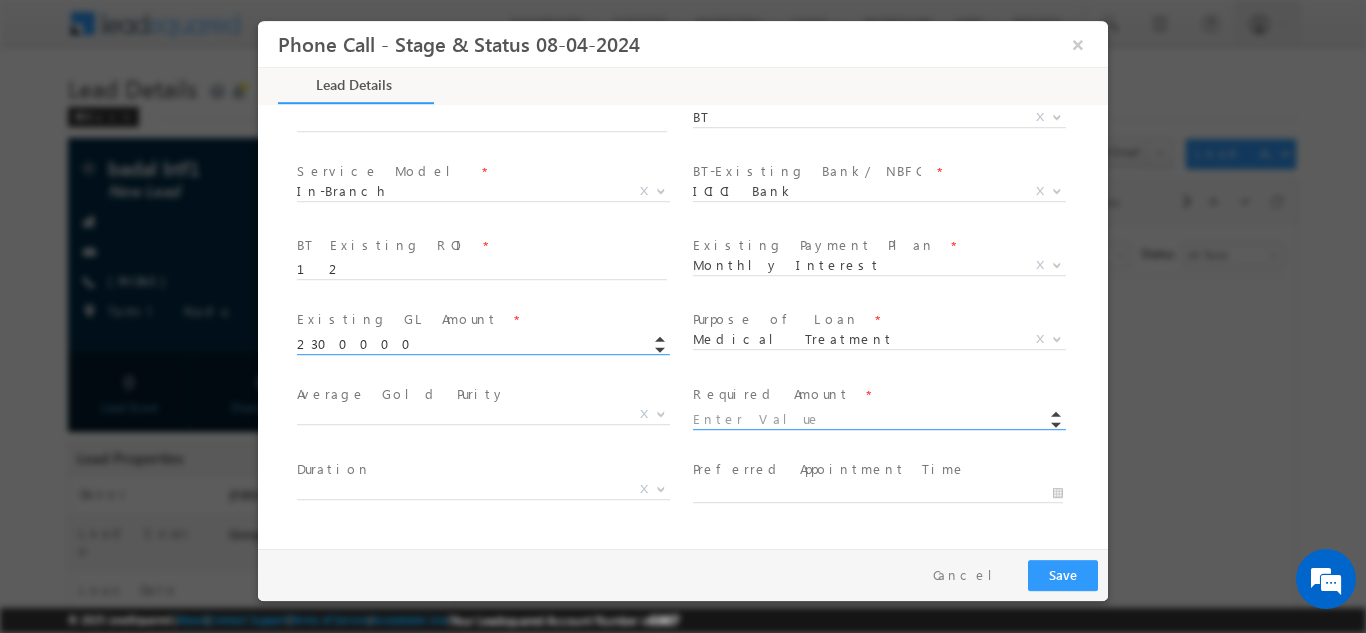 type on "2300000.00" 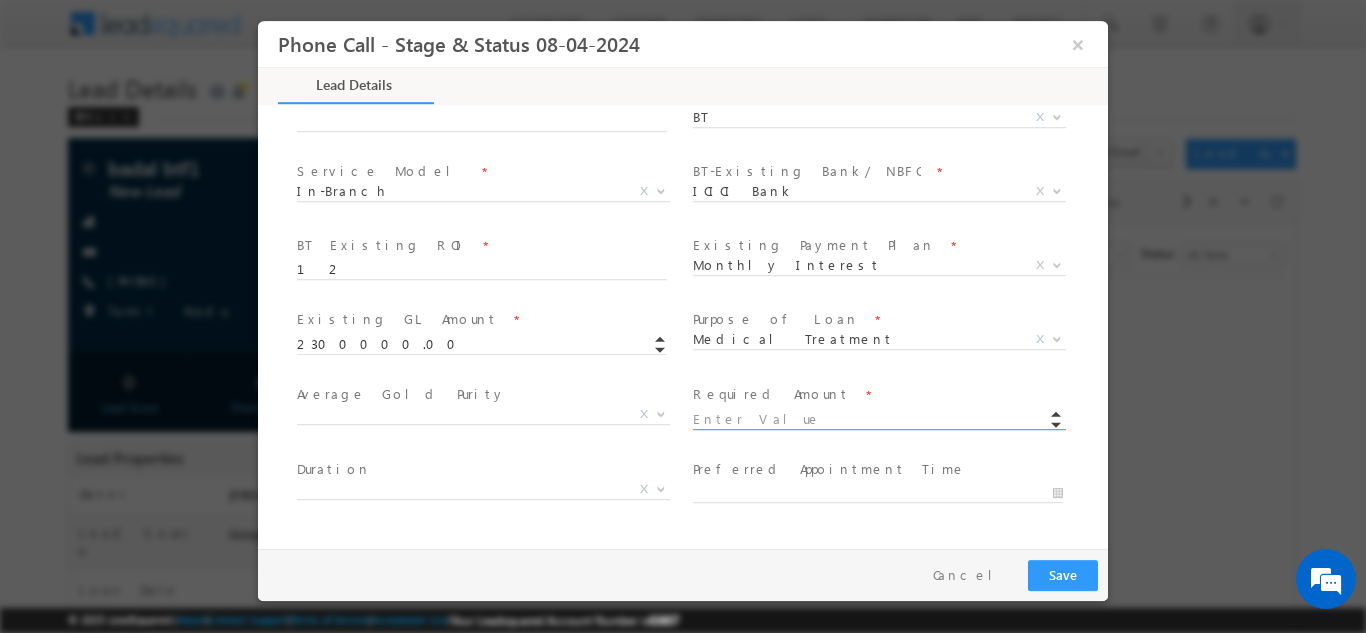 click at bounding box center (878, 419) 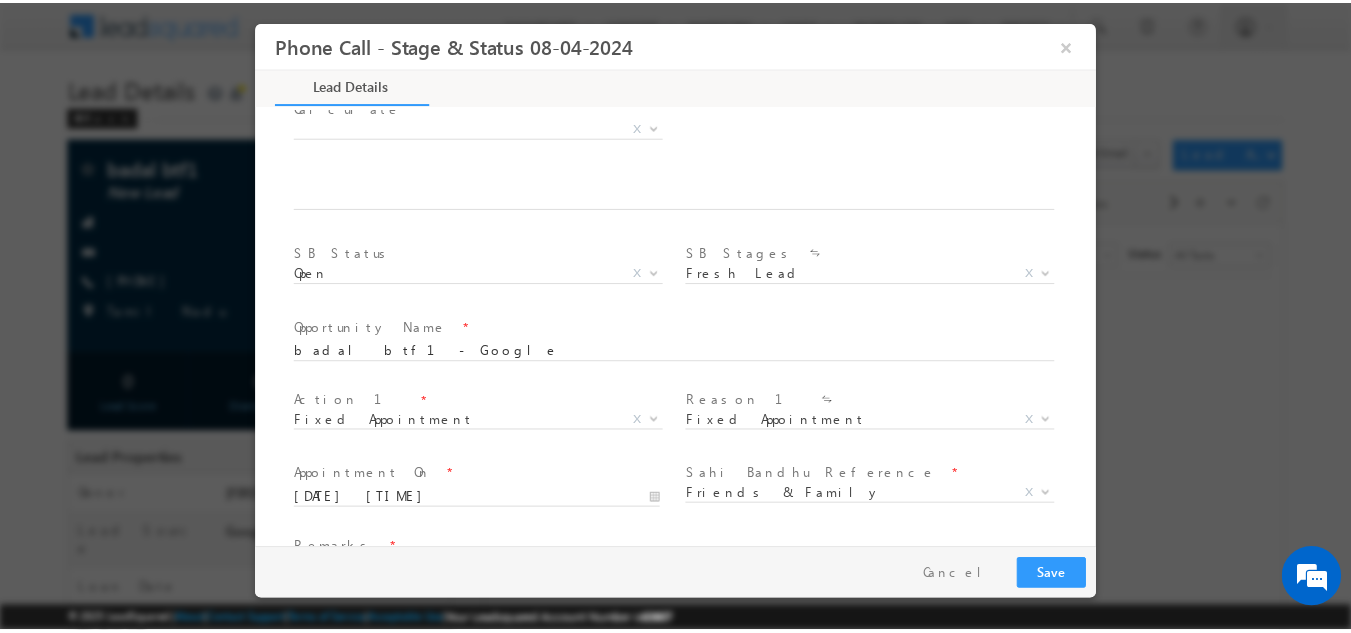 scroll, scrollTop: 1241, scrollLeft: 0, axis: vertical 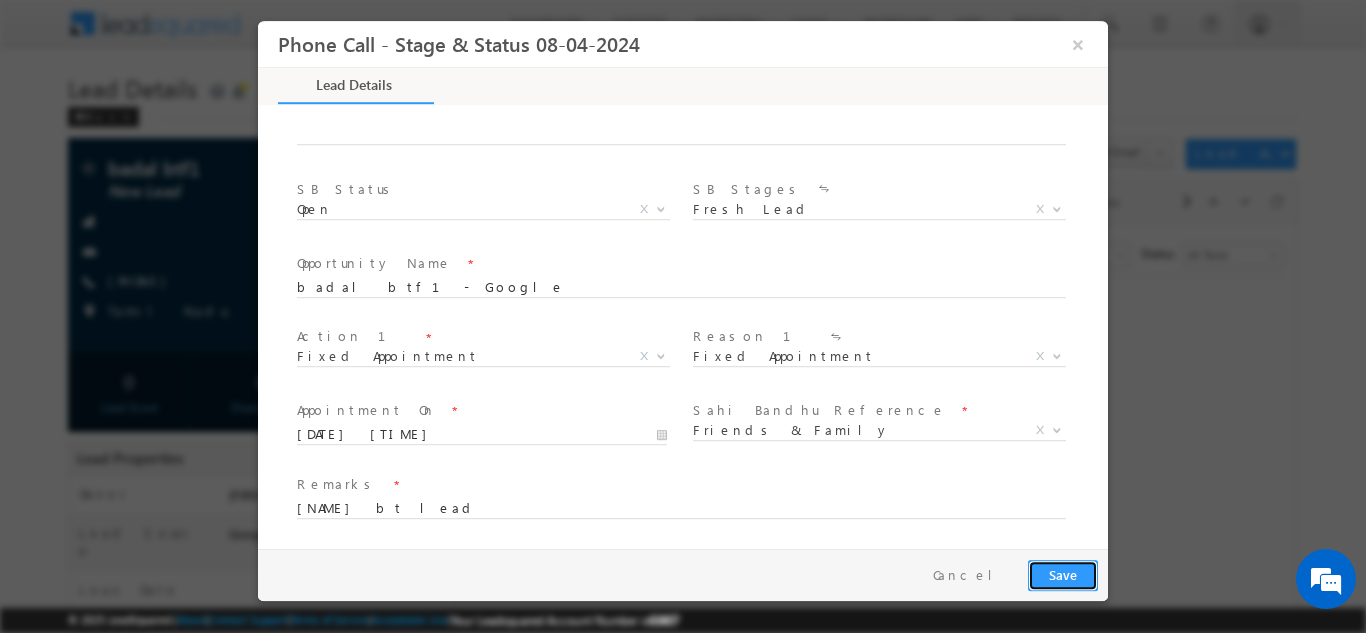 type on "2200000.00" 